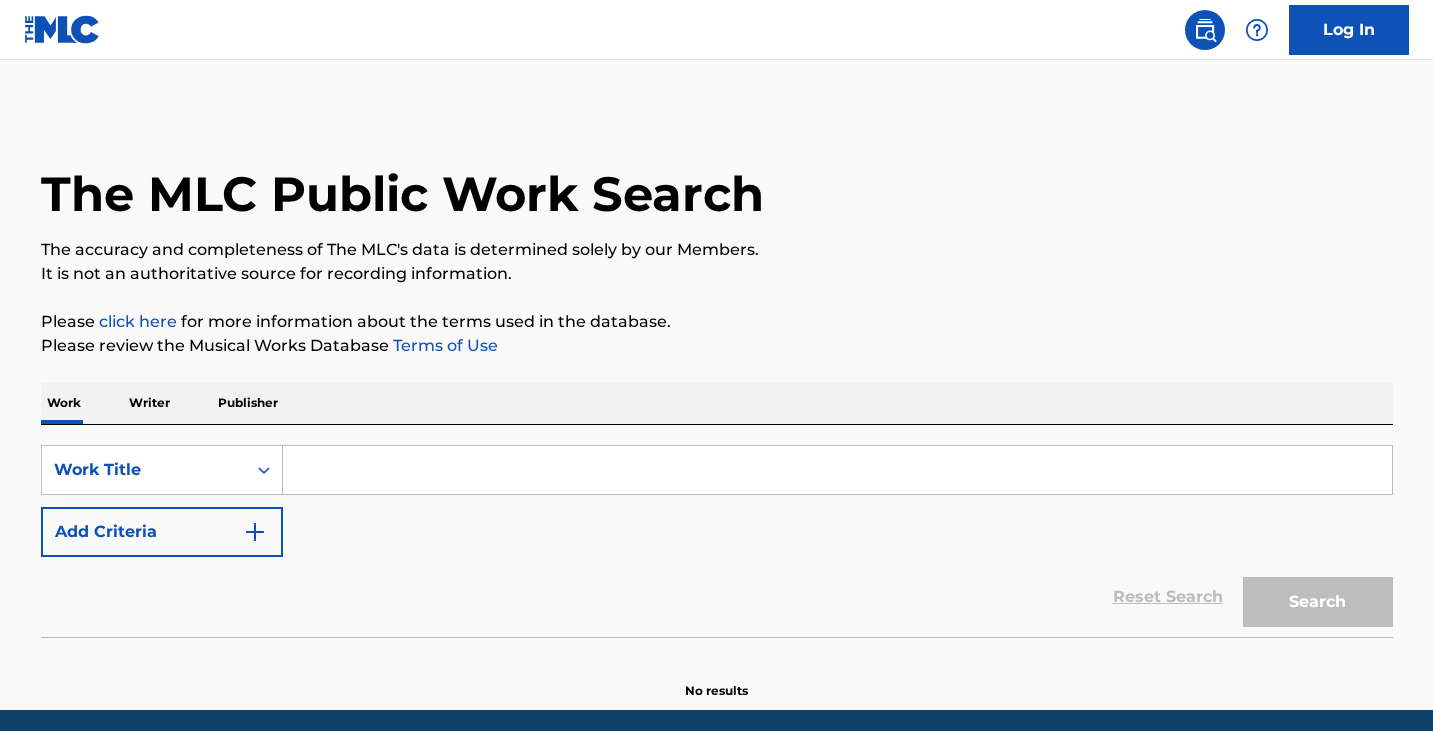 scroll, scrollTop: 75, scrollLeft: 0, axis: vertical 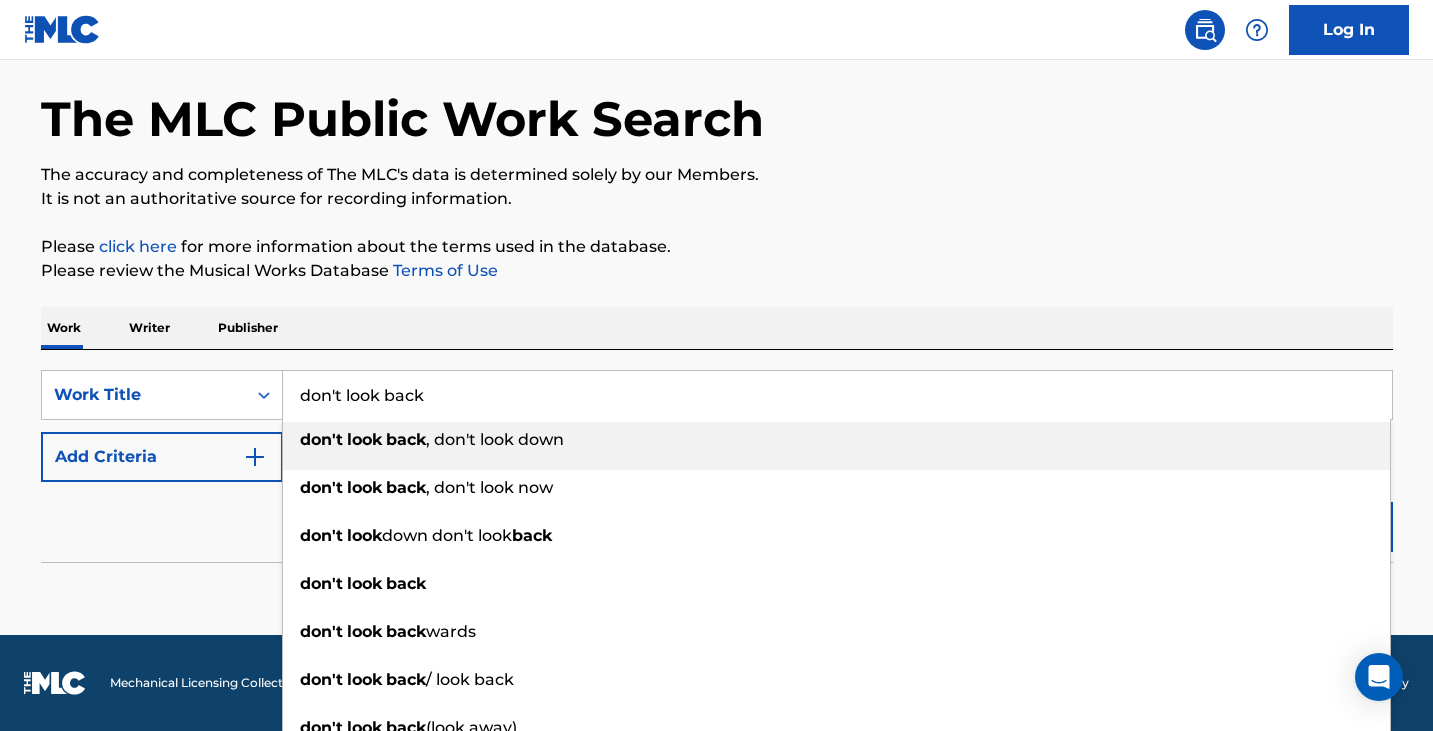 type on "don't look back" 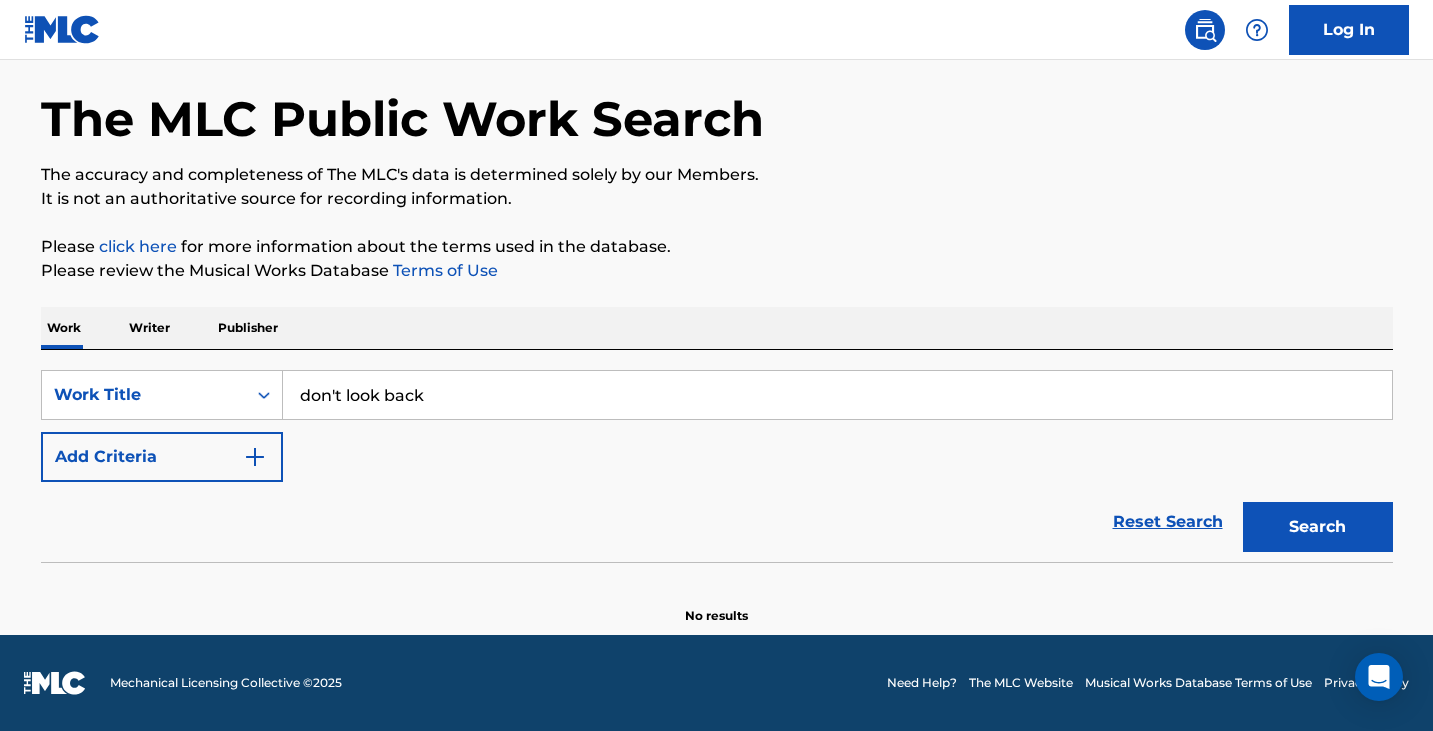 click on "Add Criteria" at bounding box center [162, 457] 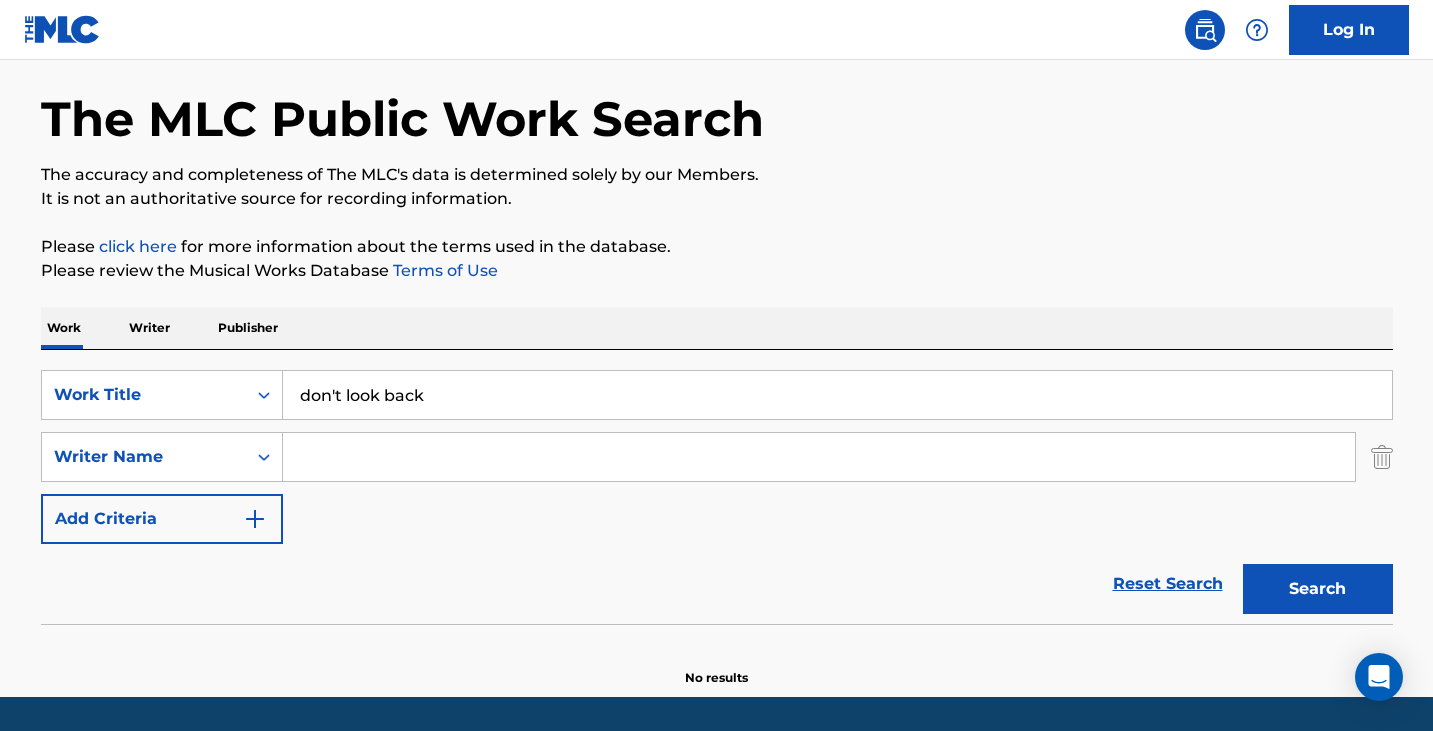 click at bounding box center (819, 457) 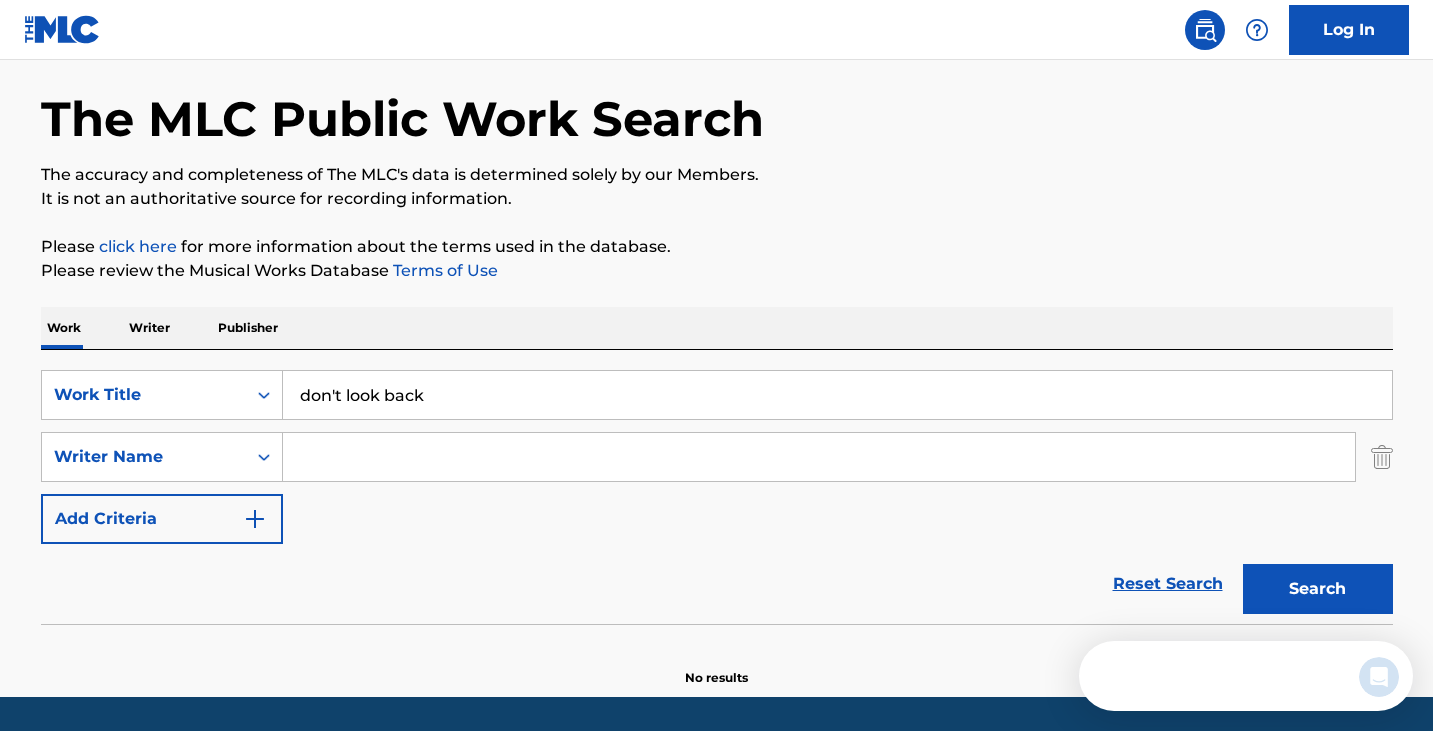 scroll, scrollTop: 0, scrollLeft: 0, axis: both 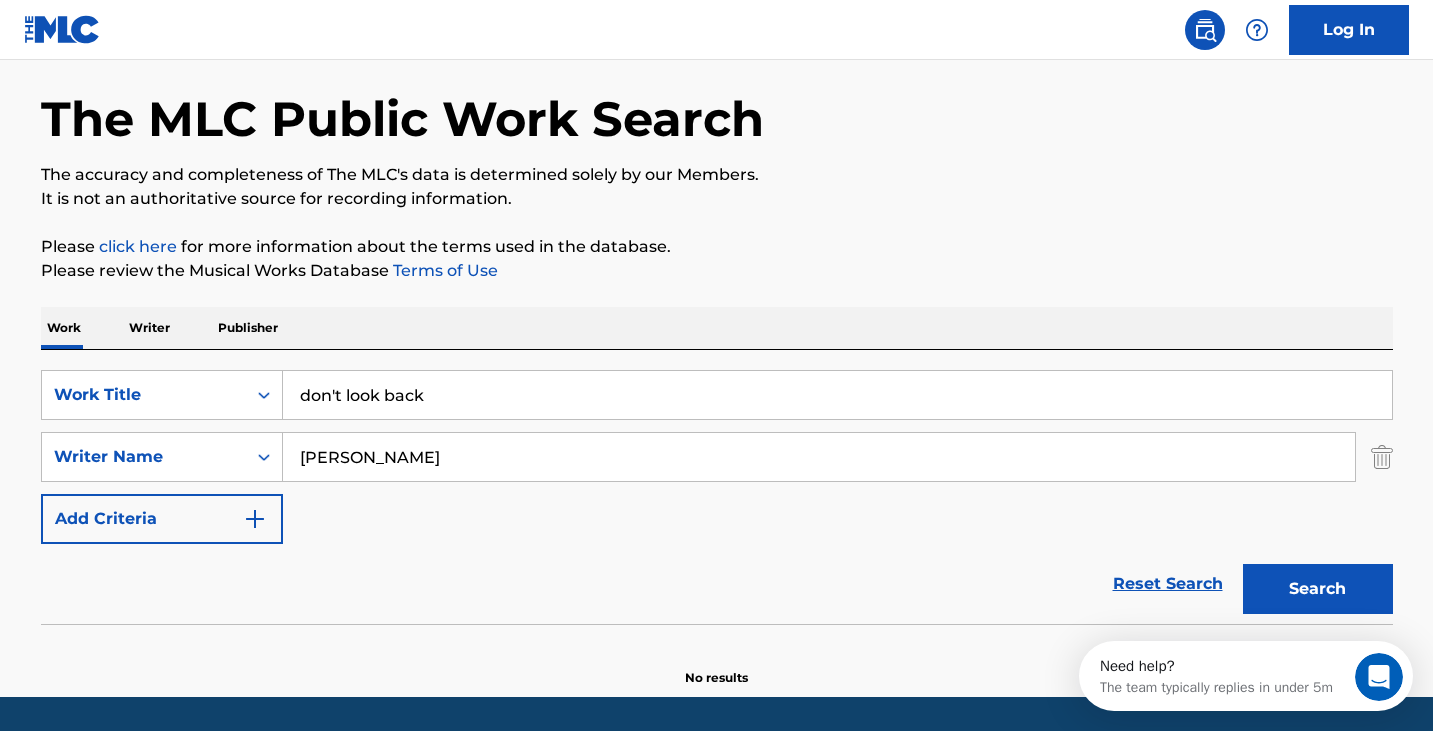 type on "[PERSON_NAME]" 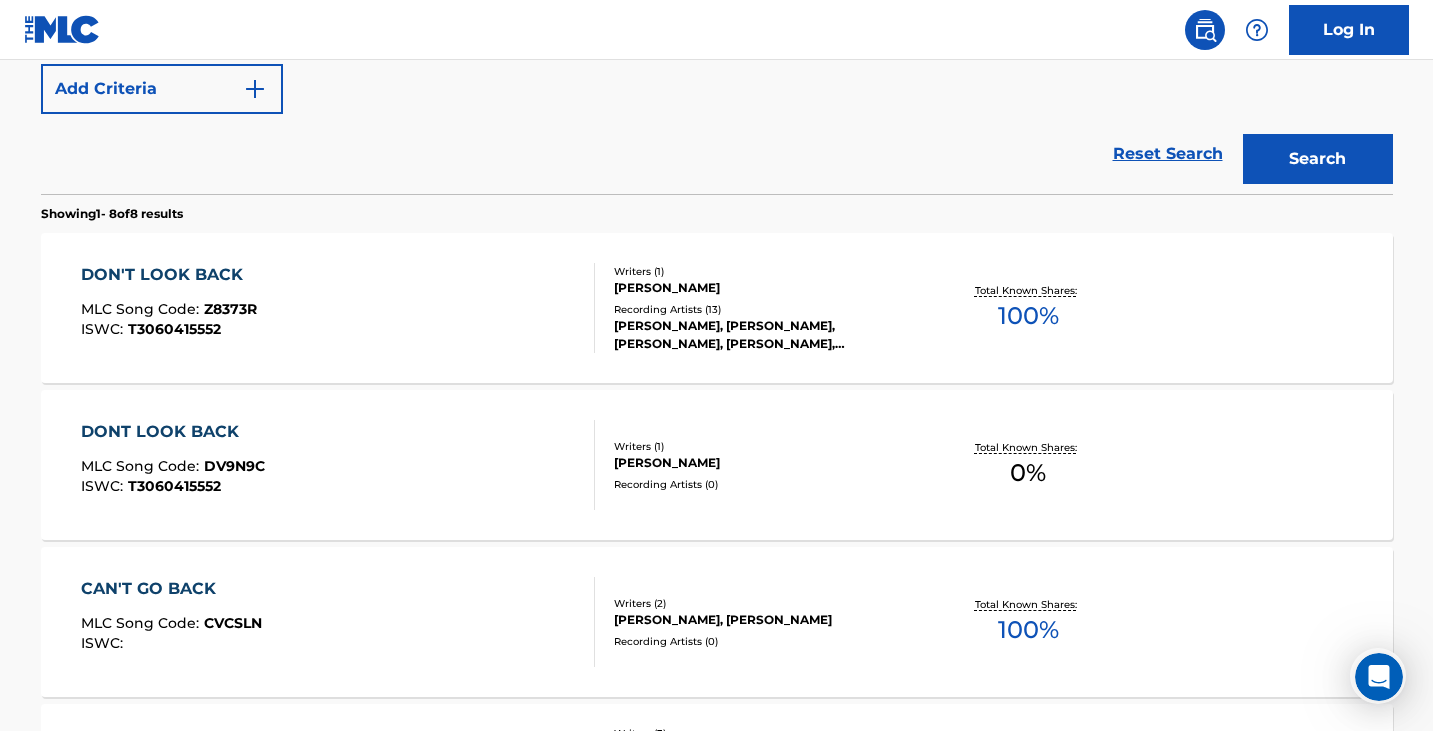 scroll, scrollTop: 520, scrollLeft: 0, axis: vertical 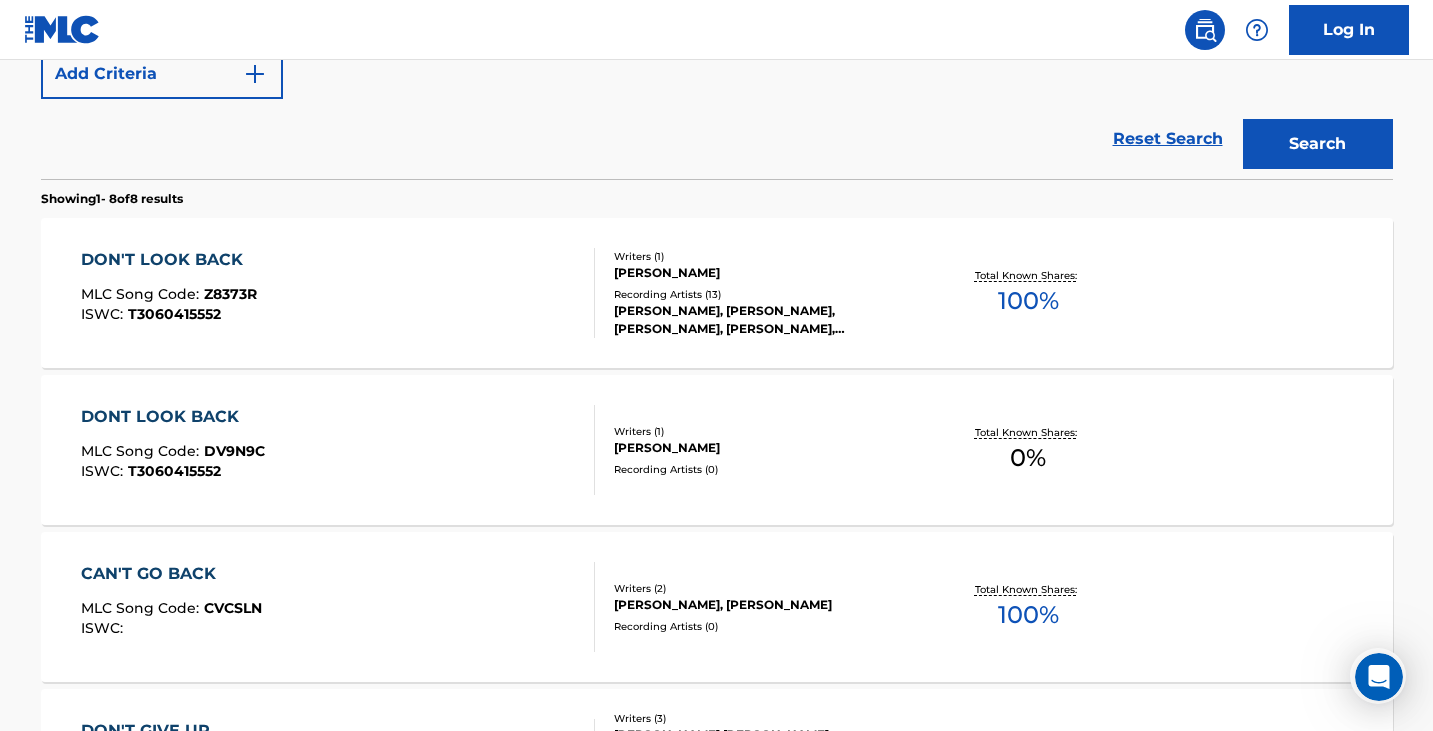 click on "DON'T LOOK BACK MLC Song Code : Z8373R ISWC : T3060415552" at bounding box center (338, 293) 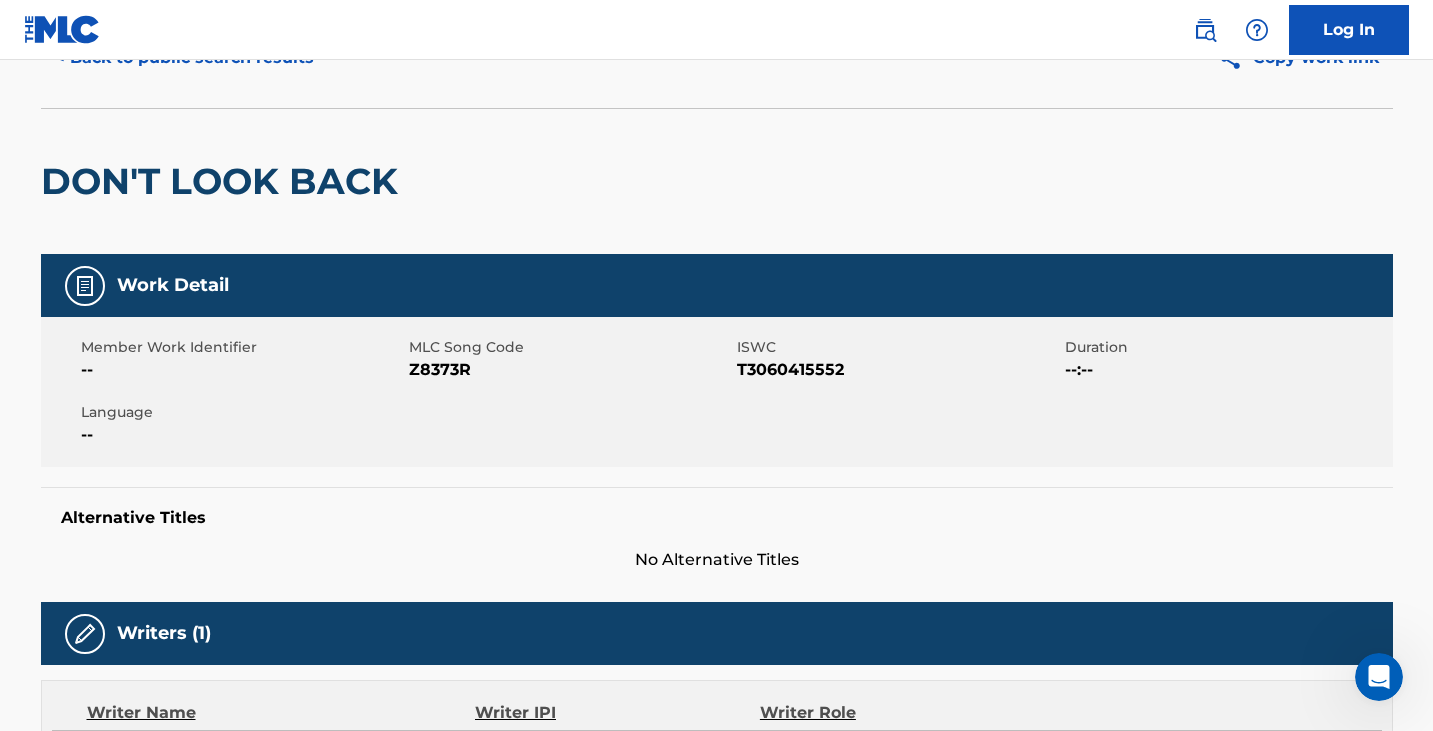 scroll, scrollTop: 0, scrollLeft: 0, axis: both 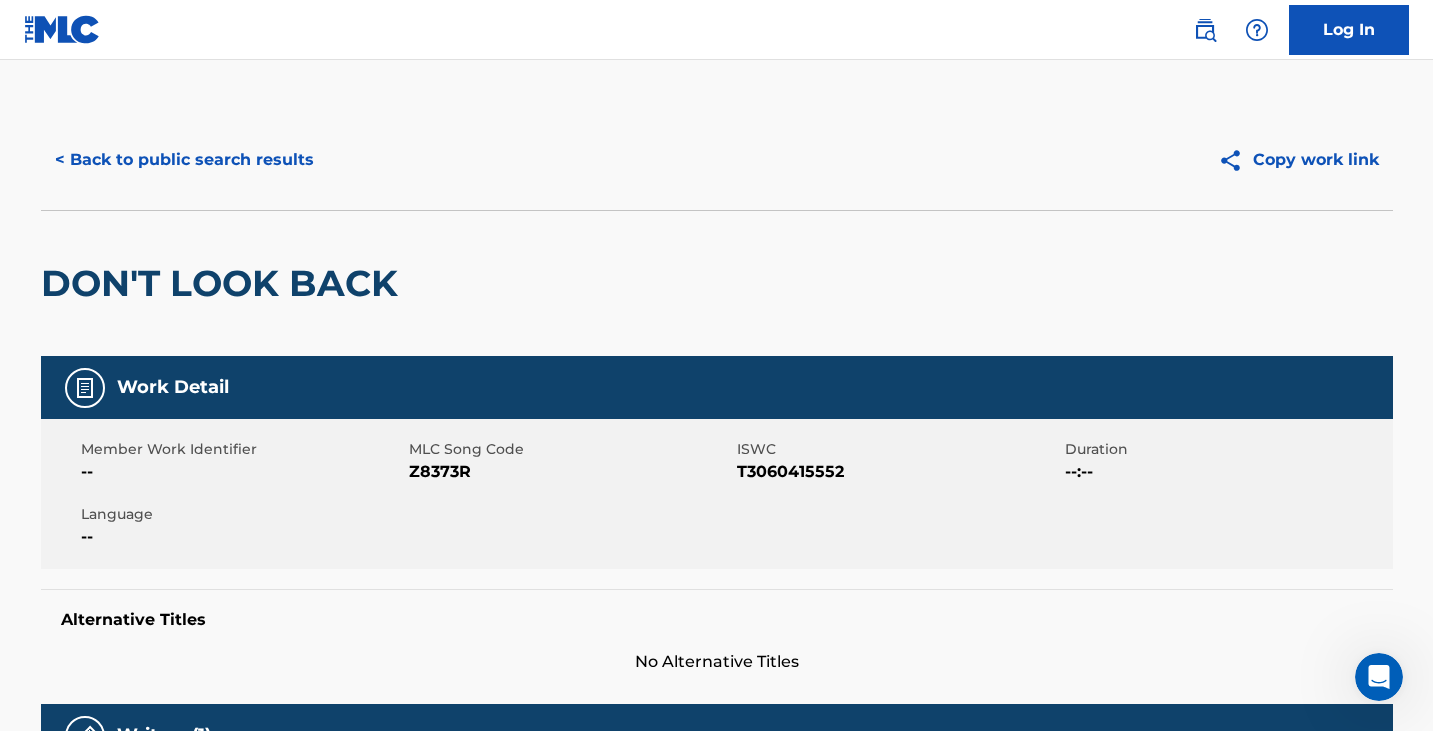 click on "< Back to public search results" at bounding box center [184, 160] 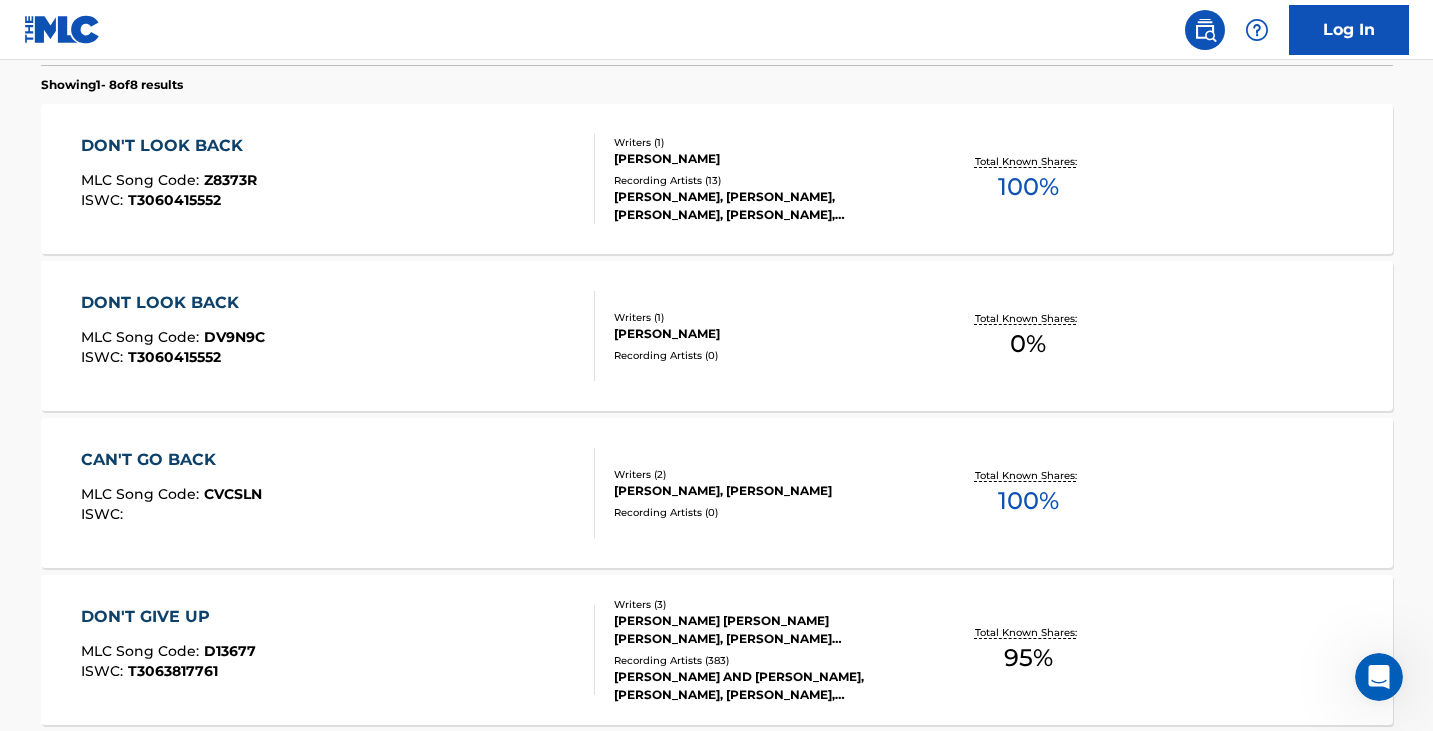 click on "Writers ( 2 ) [PERSON_NAME], [PERSON_NAME] Recording Artists ( 0 )" at bounding box center [755, 493] 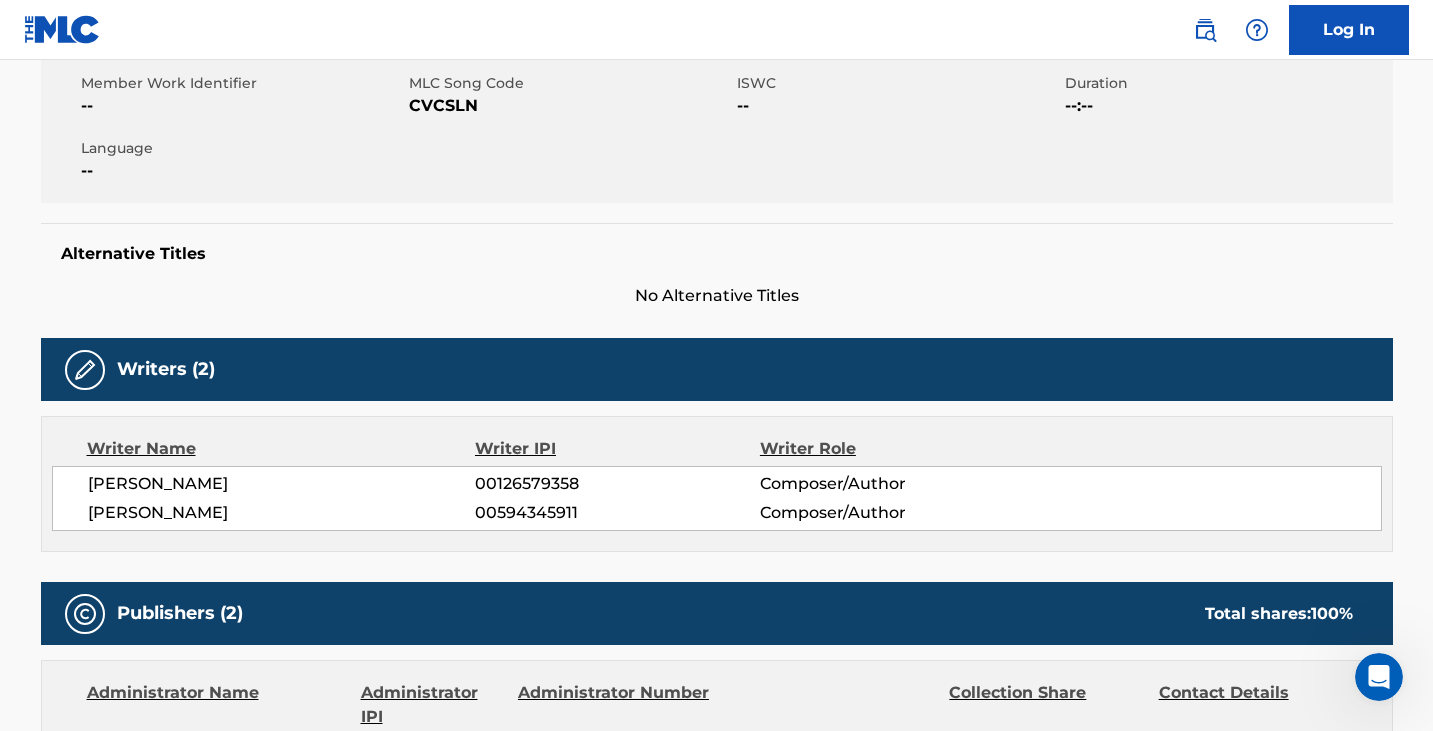 scroll, scrollTop: 0, scrollLeft: 0, axis: both 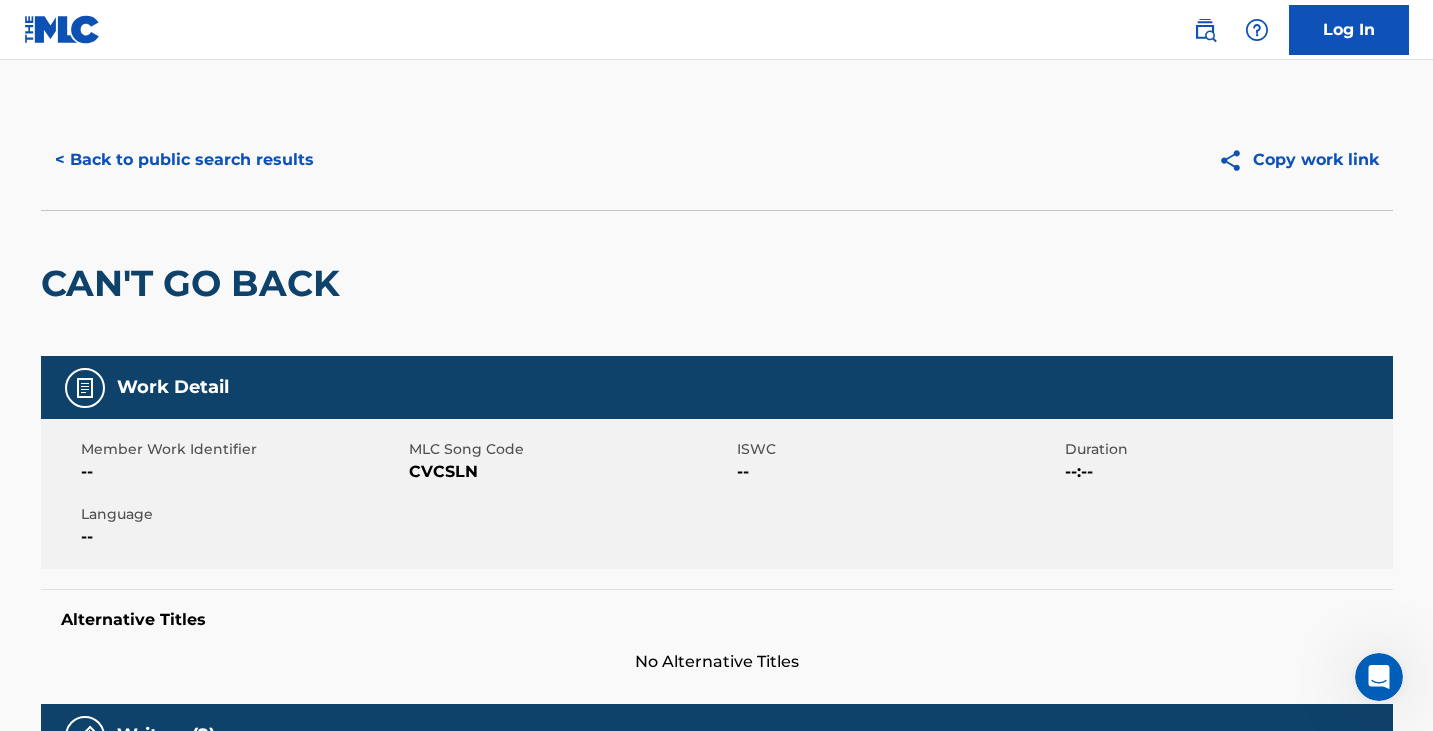 drag, startPoint x: 61, startPoint y: 86, endPoint x: 82, endPoint y: 151, distance: 68.30813 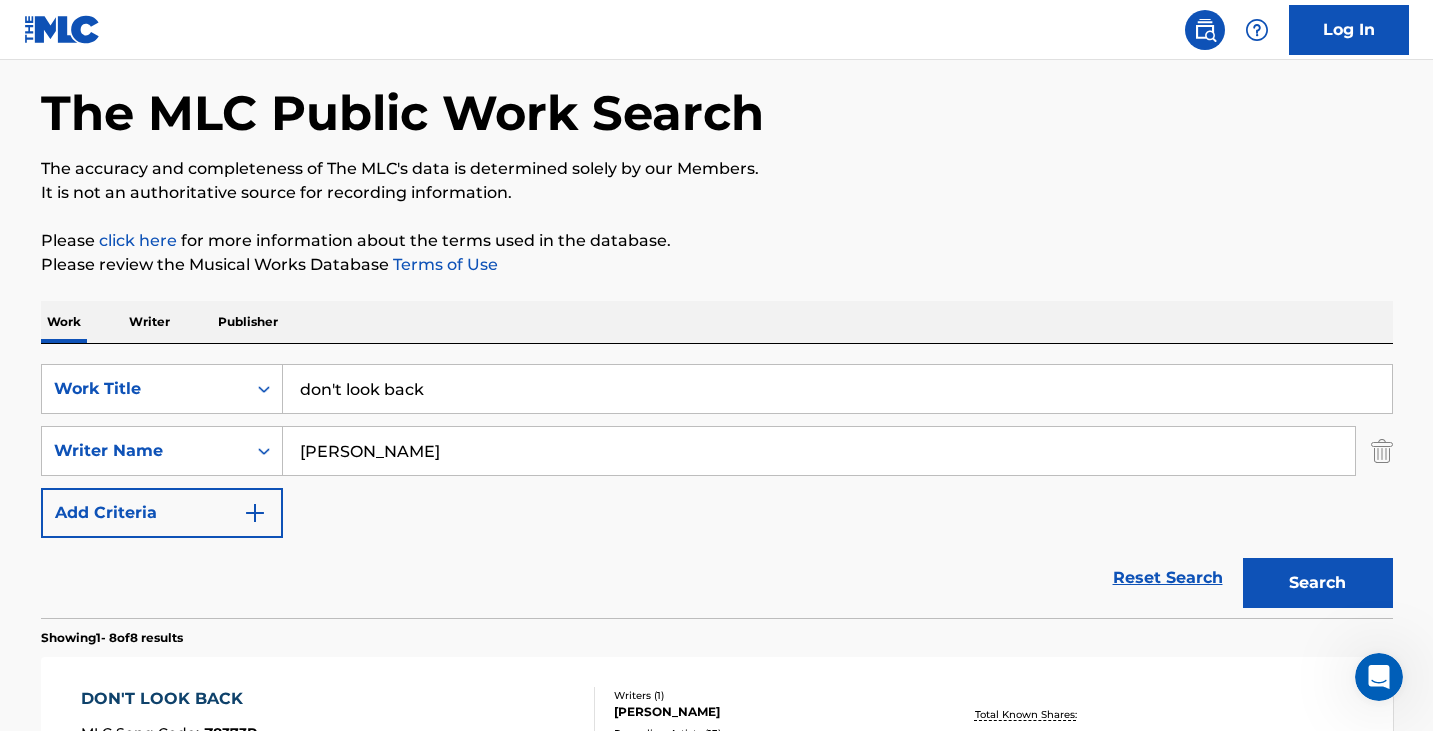 scroll, scrollTop: 48, scrollLeft: 0, axis: vertical 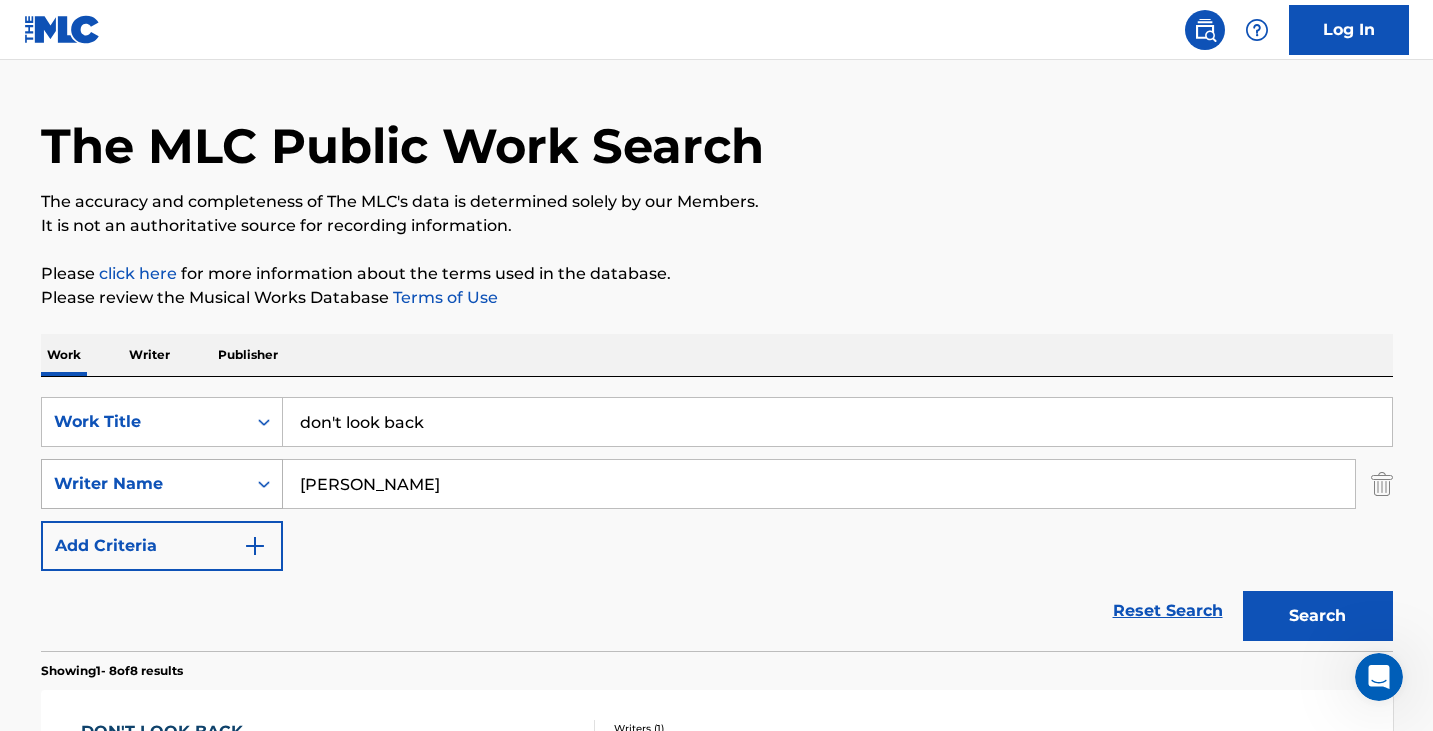 drag, startPoint x: 621, startPoint y: 495, endPoint x: 91, endPoint y: 481, distance: 530.1849 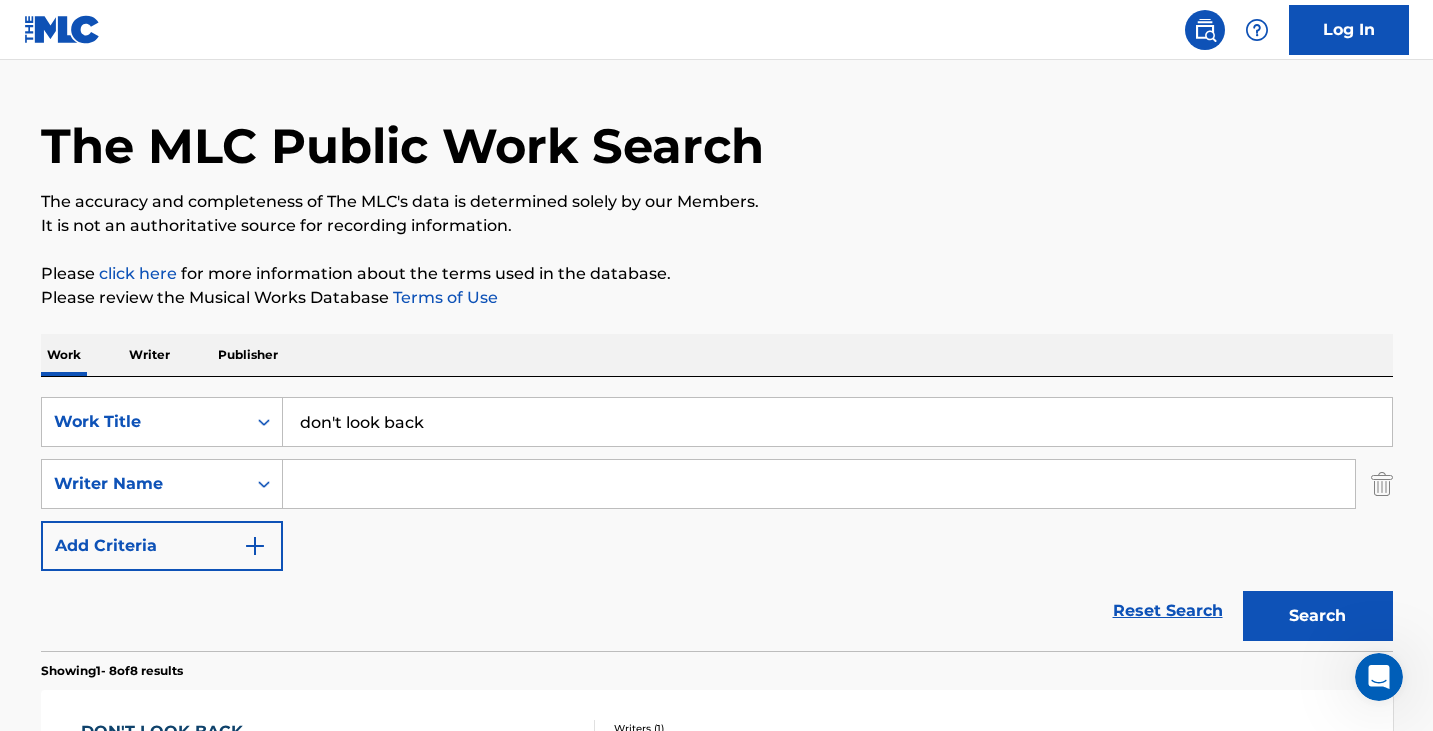 type 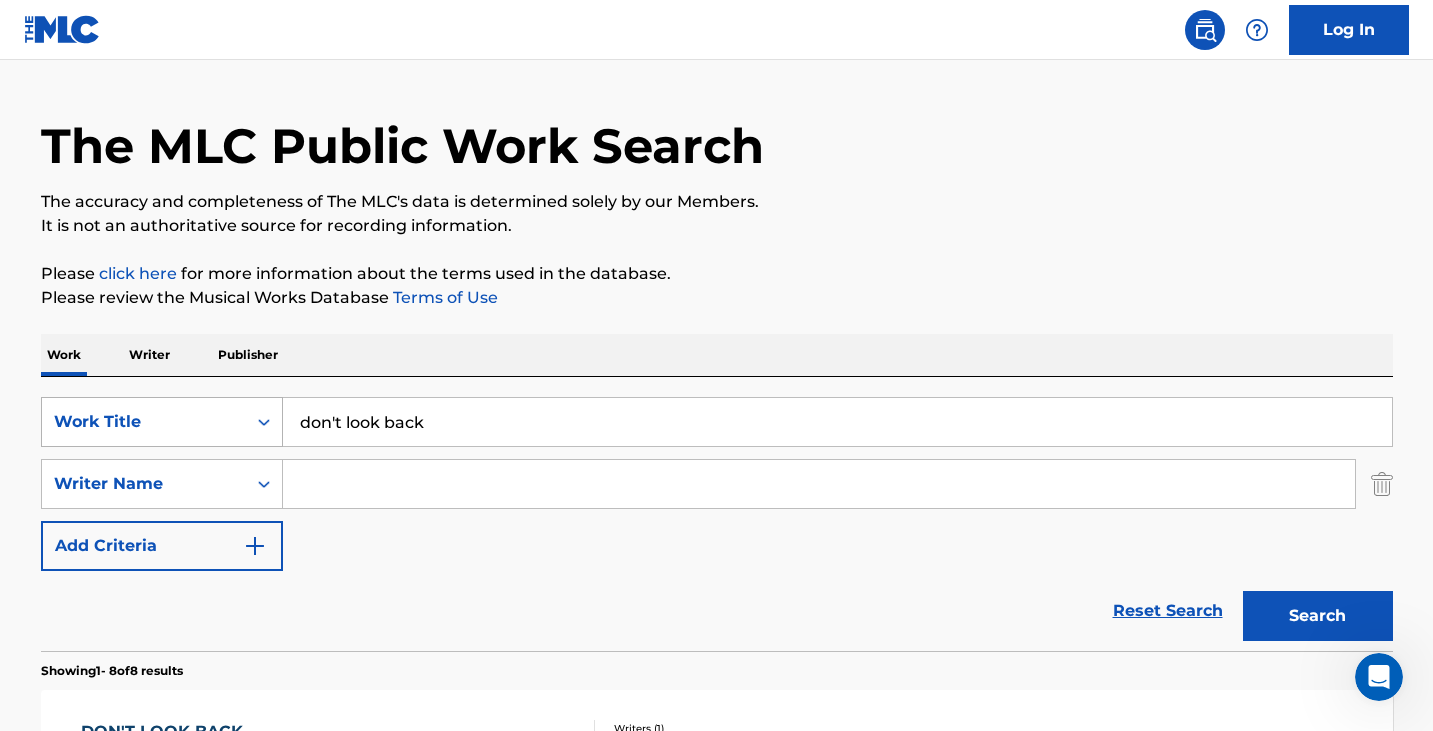 drag, startPoint x: 496, startPoint y: 423, endPoint x: 101, endPoint y: 445, distance: 395.61218 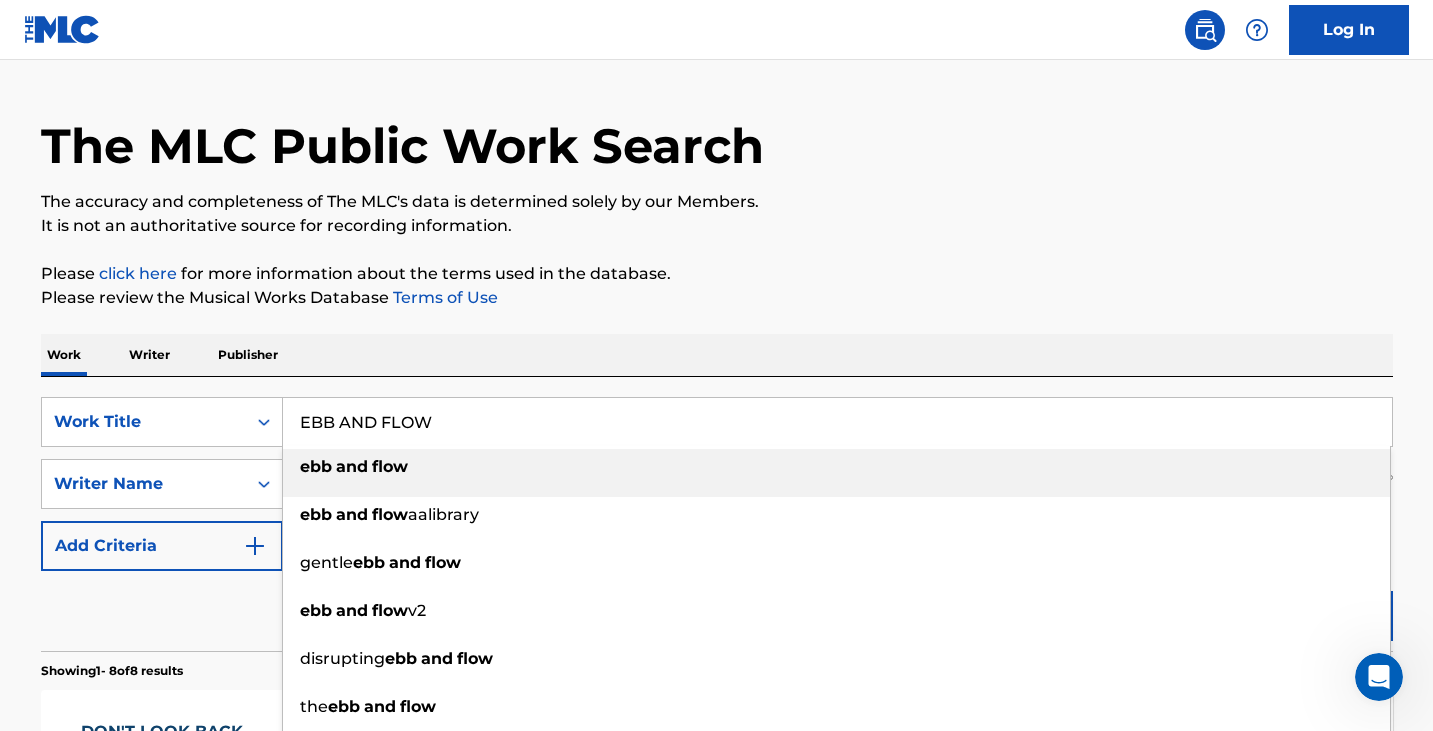 type on "EBB AND FLOW" 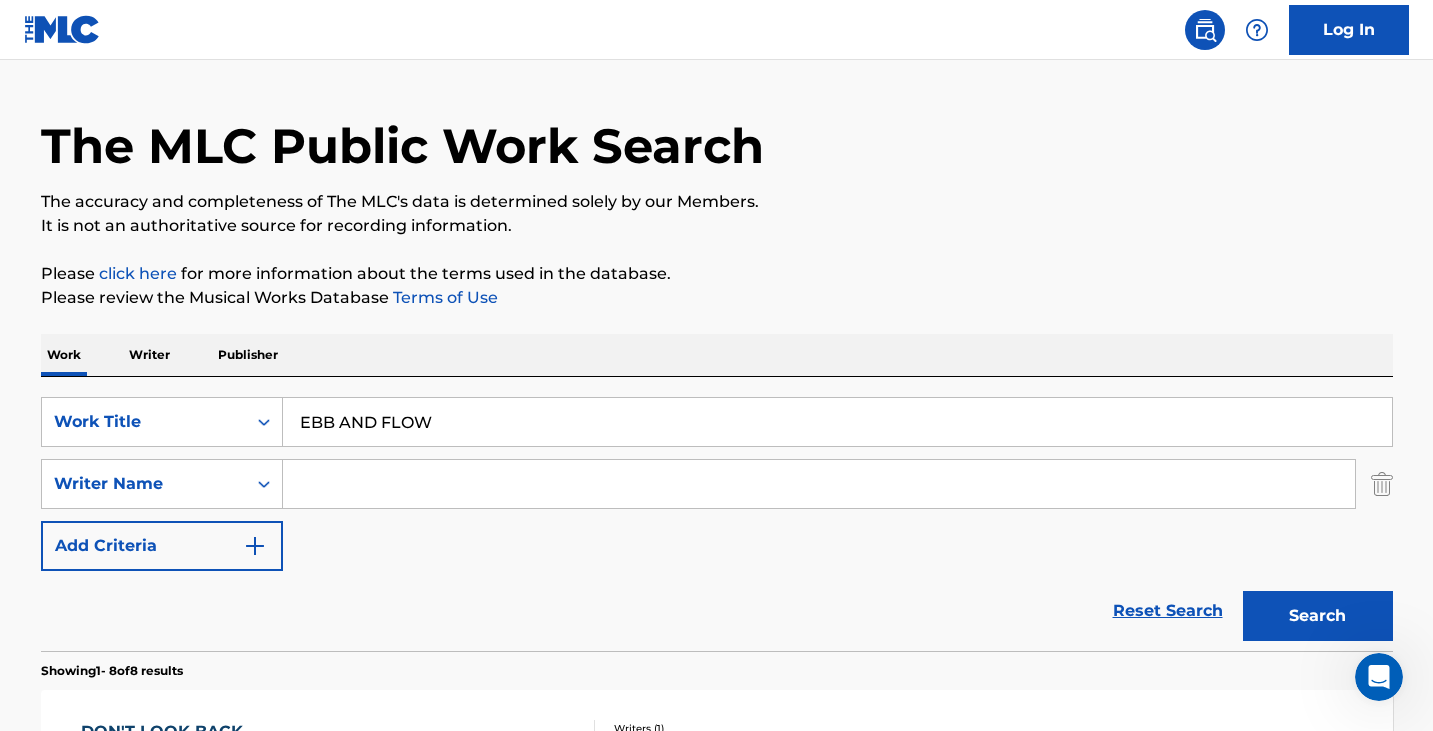 click at bounding box center [819, 484] 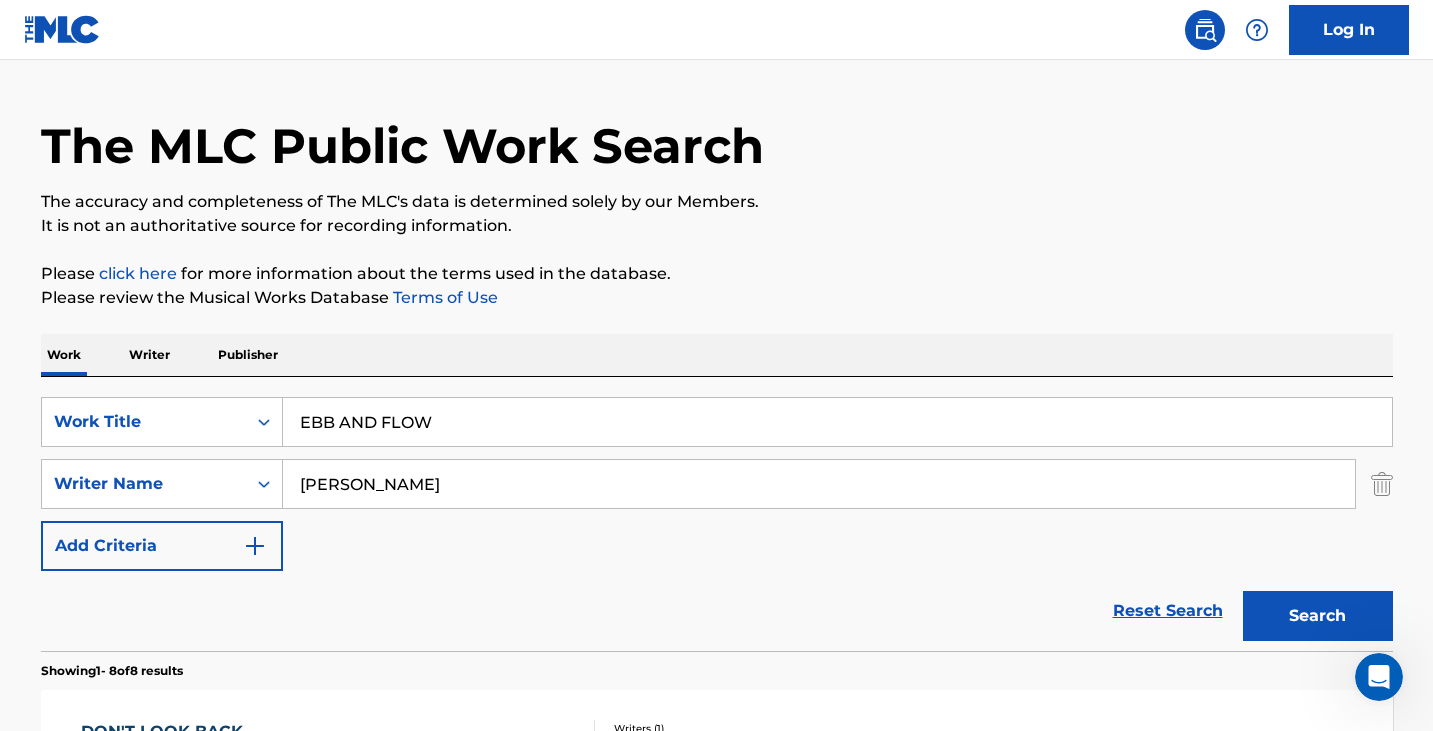 type on "[PERSON_NAME]" 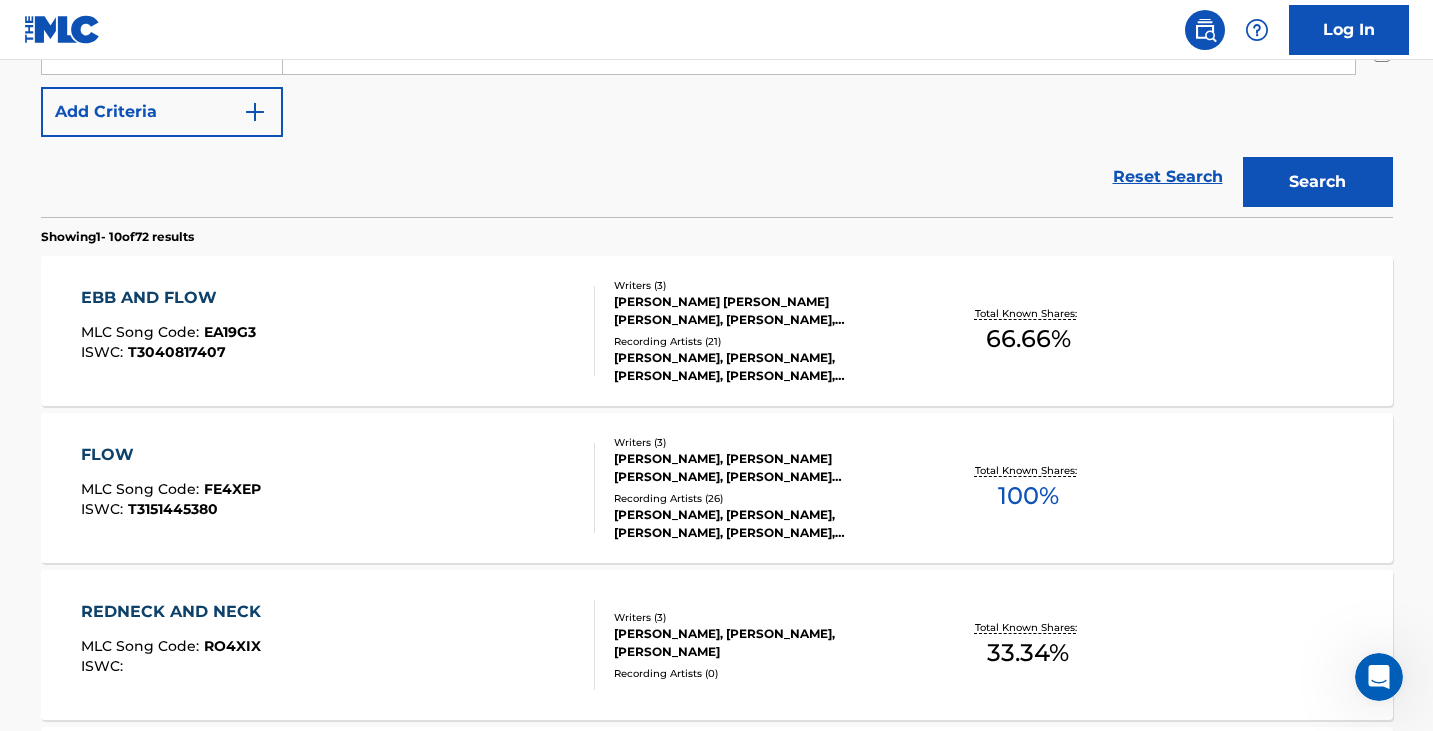 scroll, scrollTop: 548, scrollLeft: 0, axis: vertical 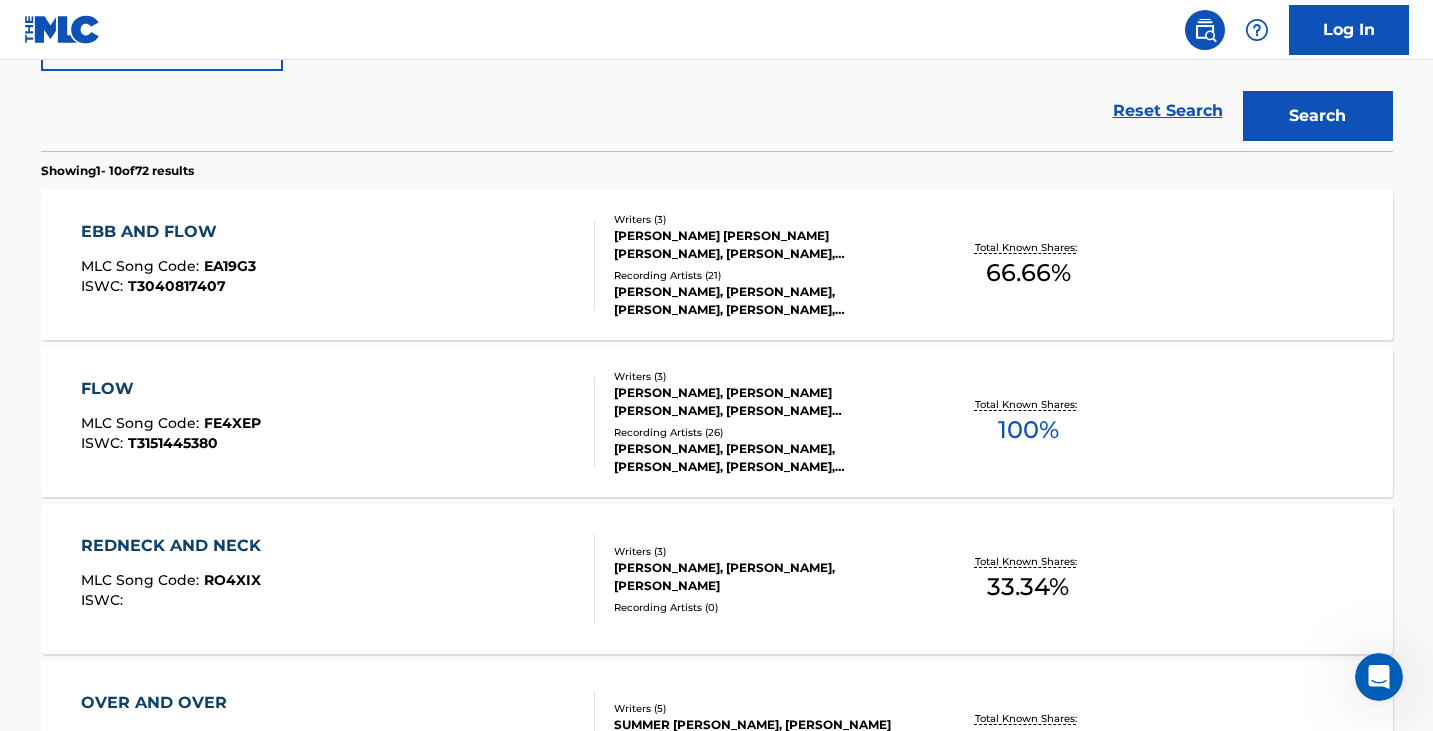 click on "EBB AND FLOW MLC Song Code : EA19G3 ISWC : T3040817407" at bounding box center [338, 265] 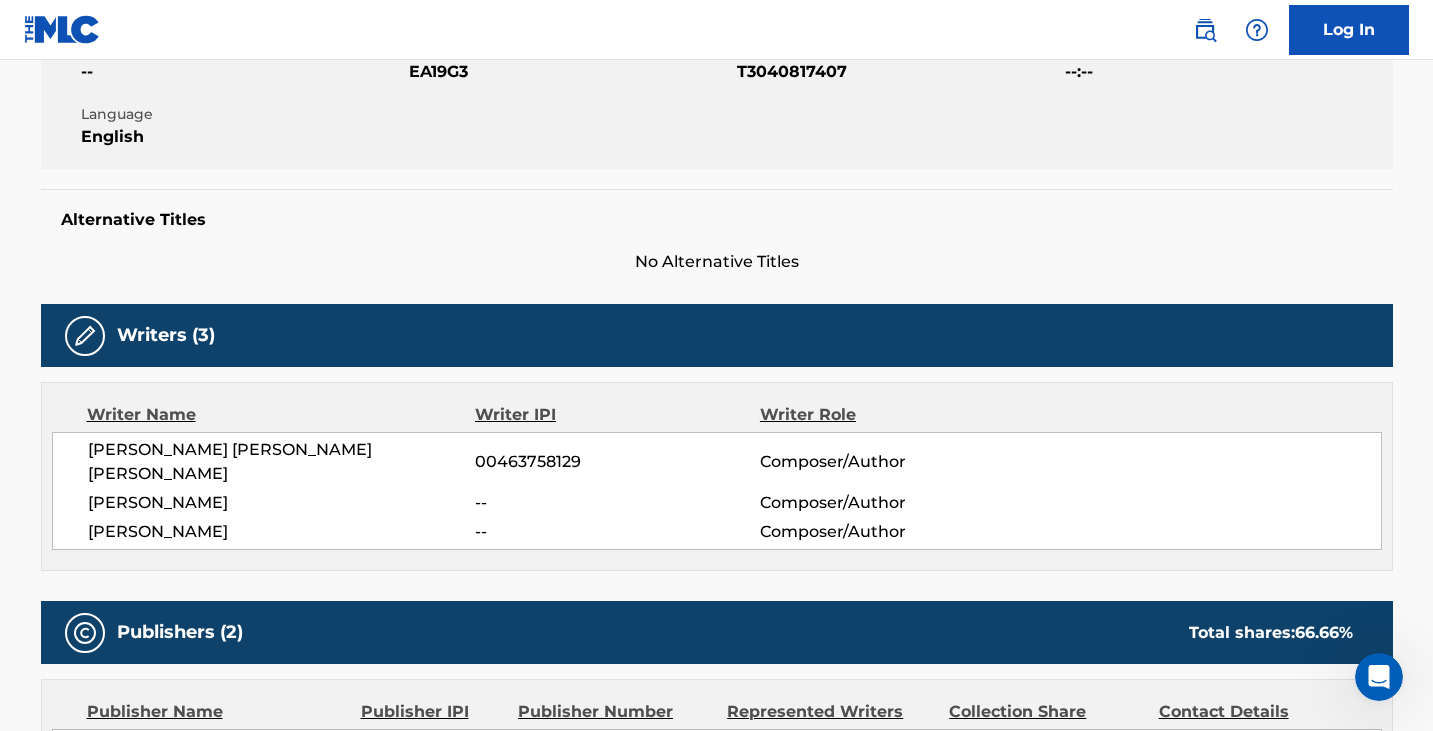 scroll, scrollTop: 0, scrollLeft: 0, axis: both 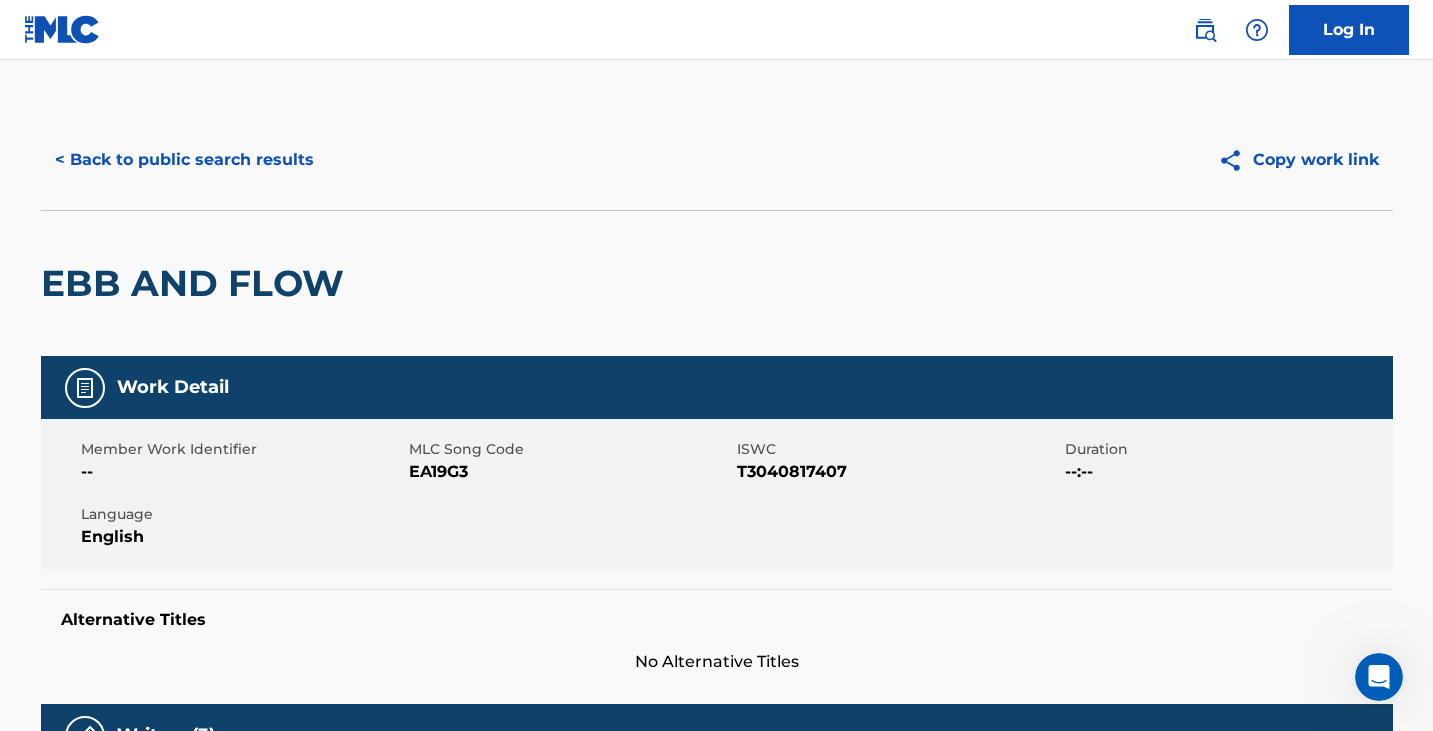 click on "< Back to public search results" at bounding box center (184, 160) 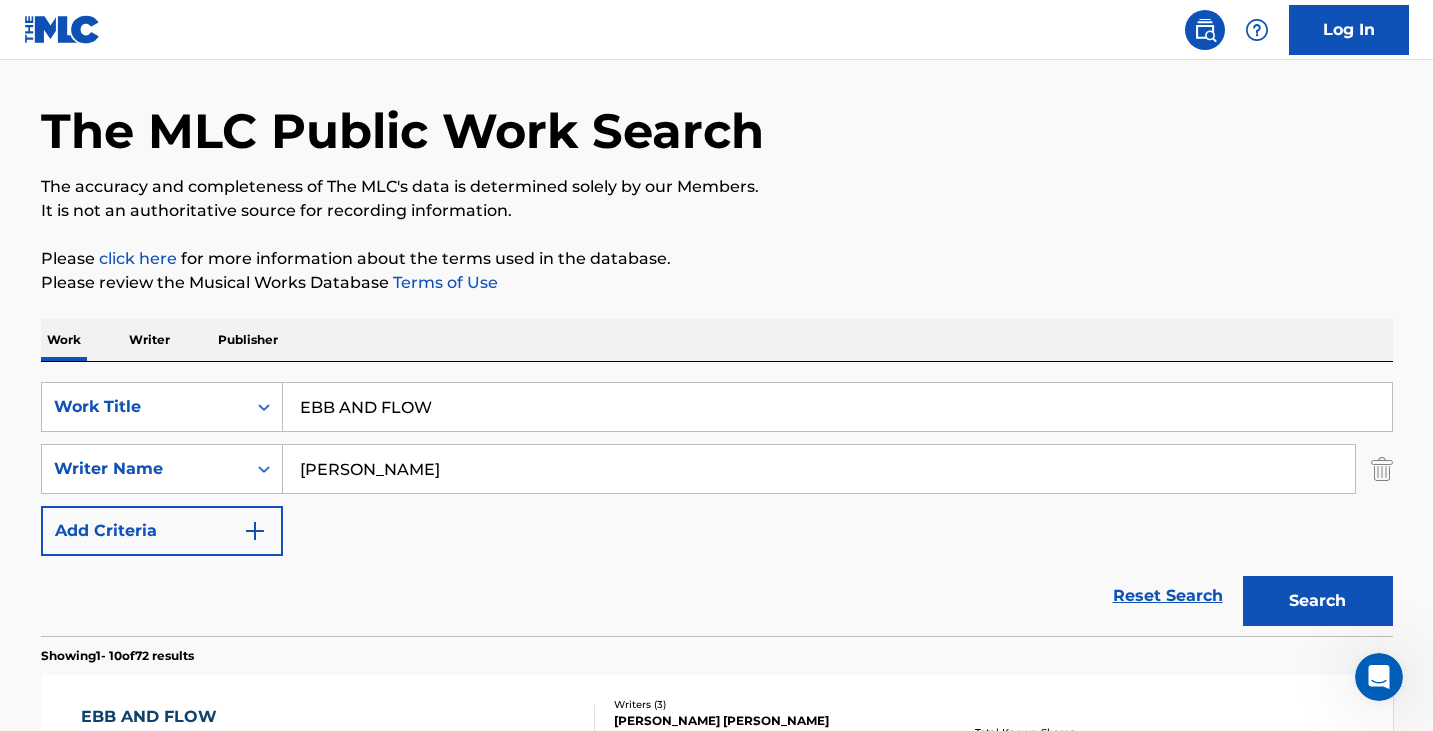 scroll, scrollTop: 62, scrollLeft: 0, axis: vertical 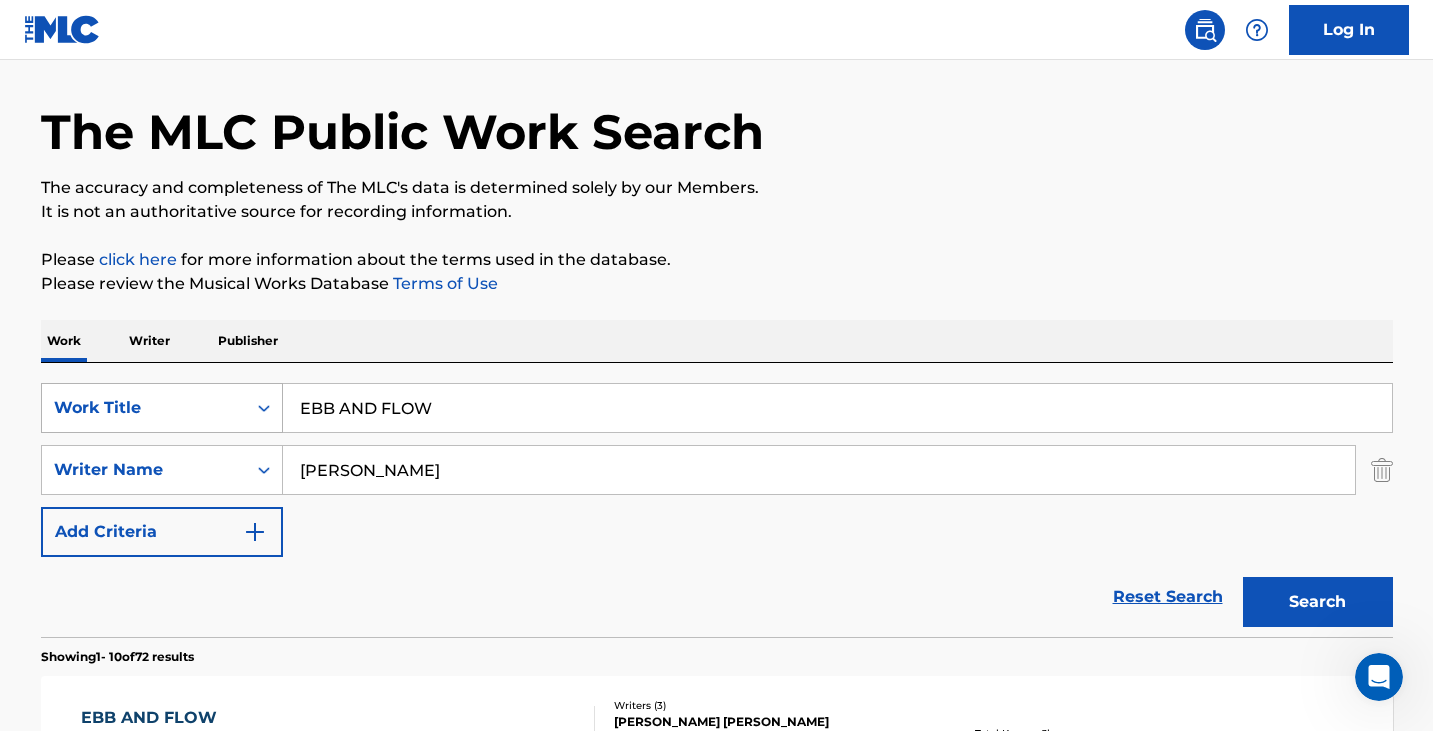 drag, startPoint x: 507, startPoint y: 416, endPoint x: 119, endPoint y: 392, distance: 388.74155 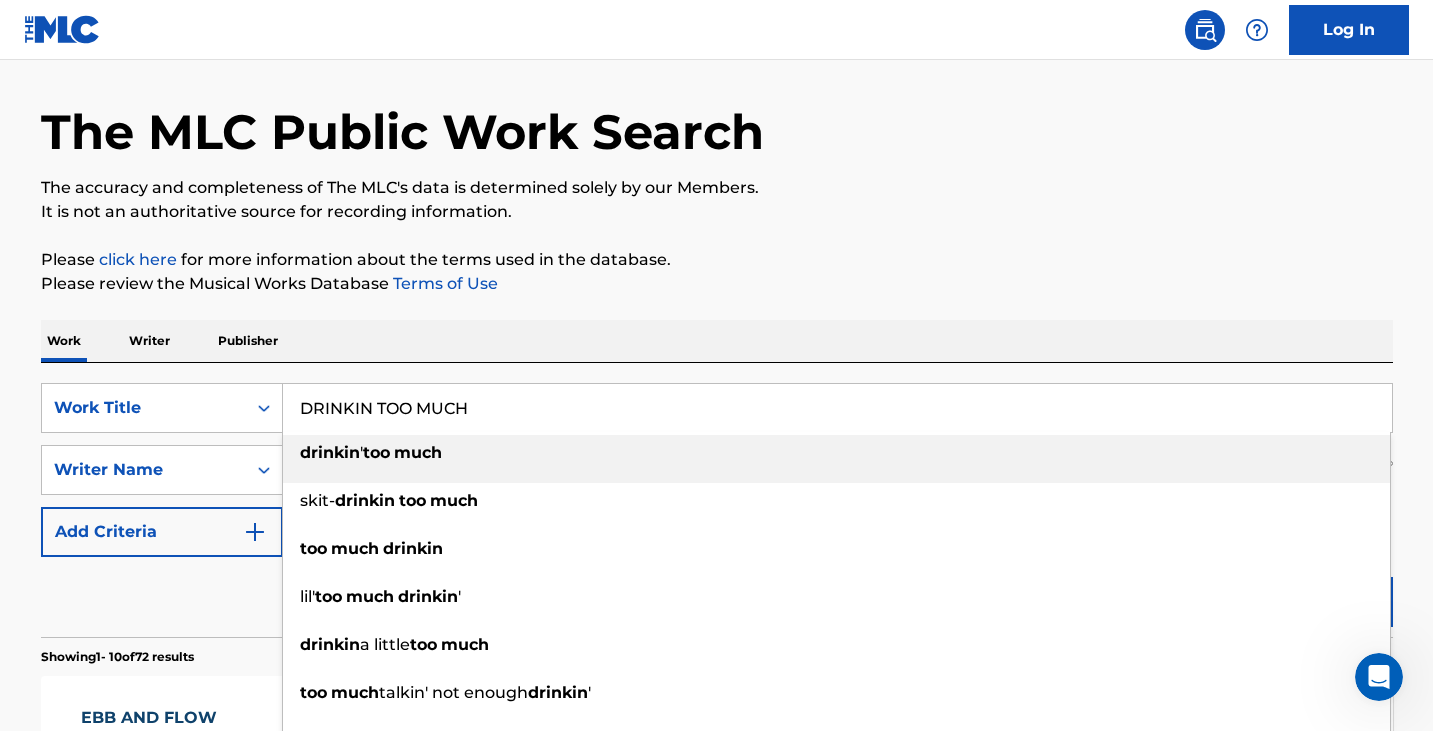 type on "DRINKIN TOO MUCH" 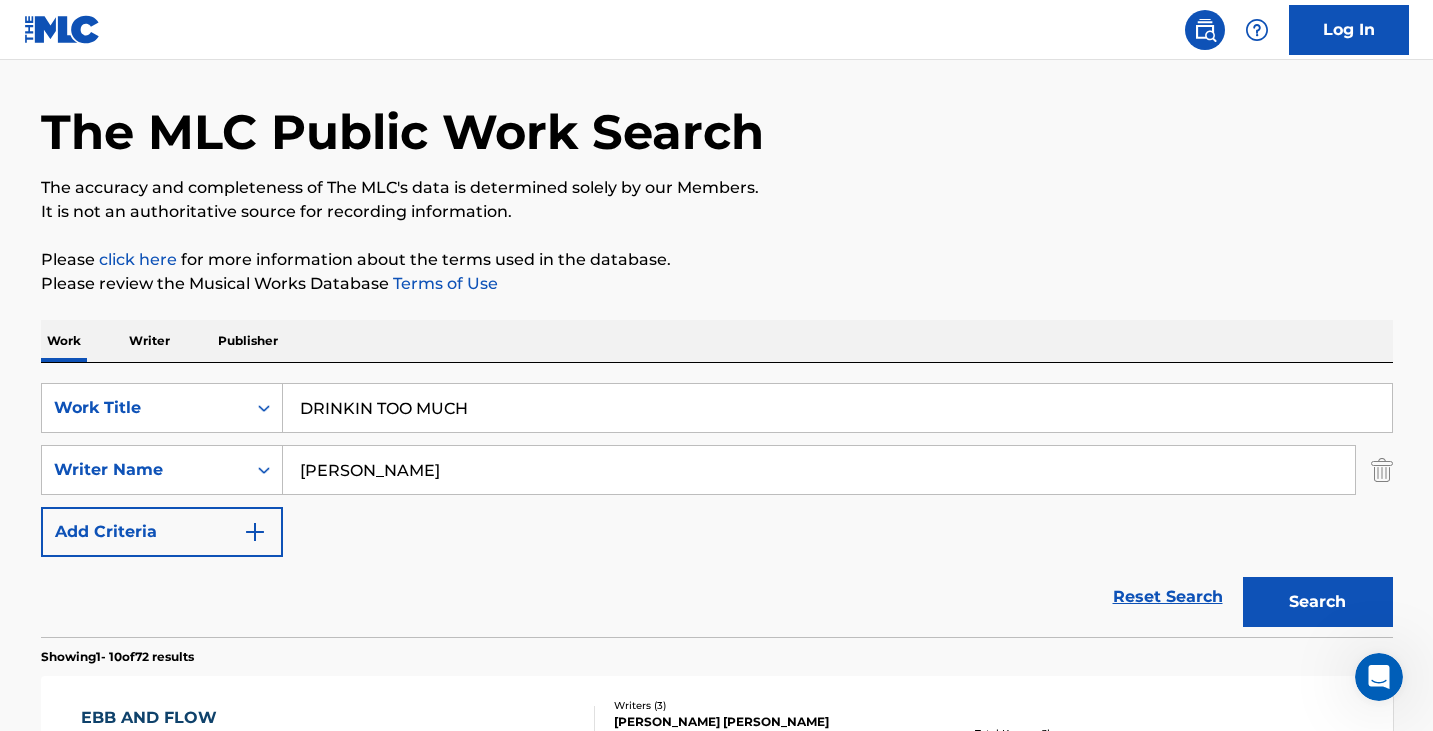 drag, startPoint x: 345, startPoint y: 349, endPoint x: 348, endPoint y: 374, distance: 25.179358 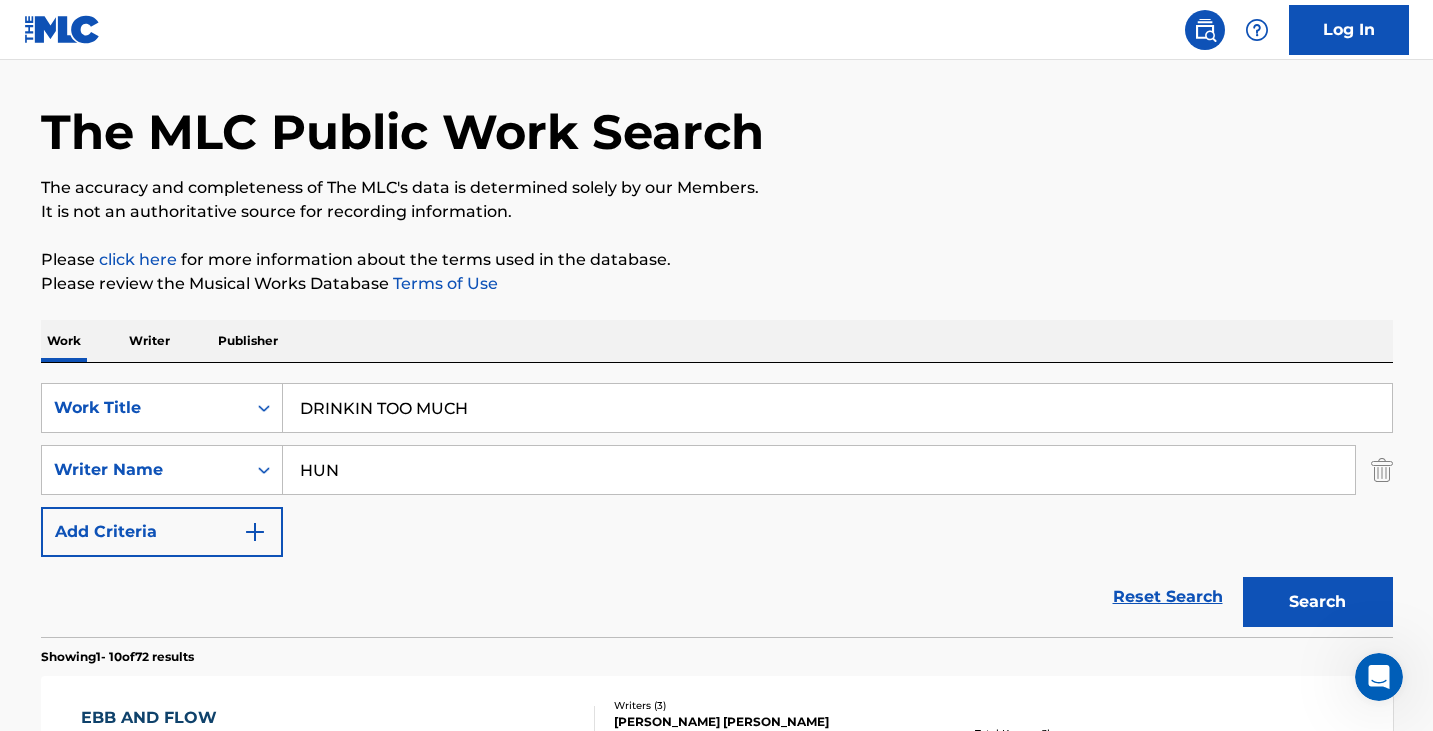type on "HUN" 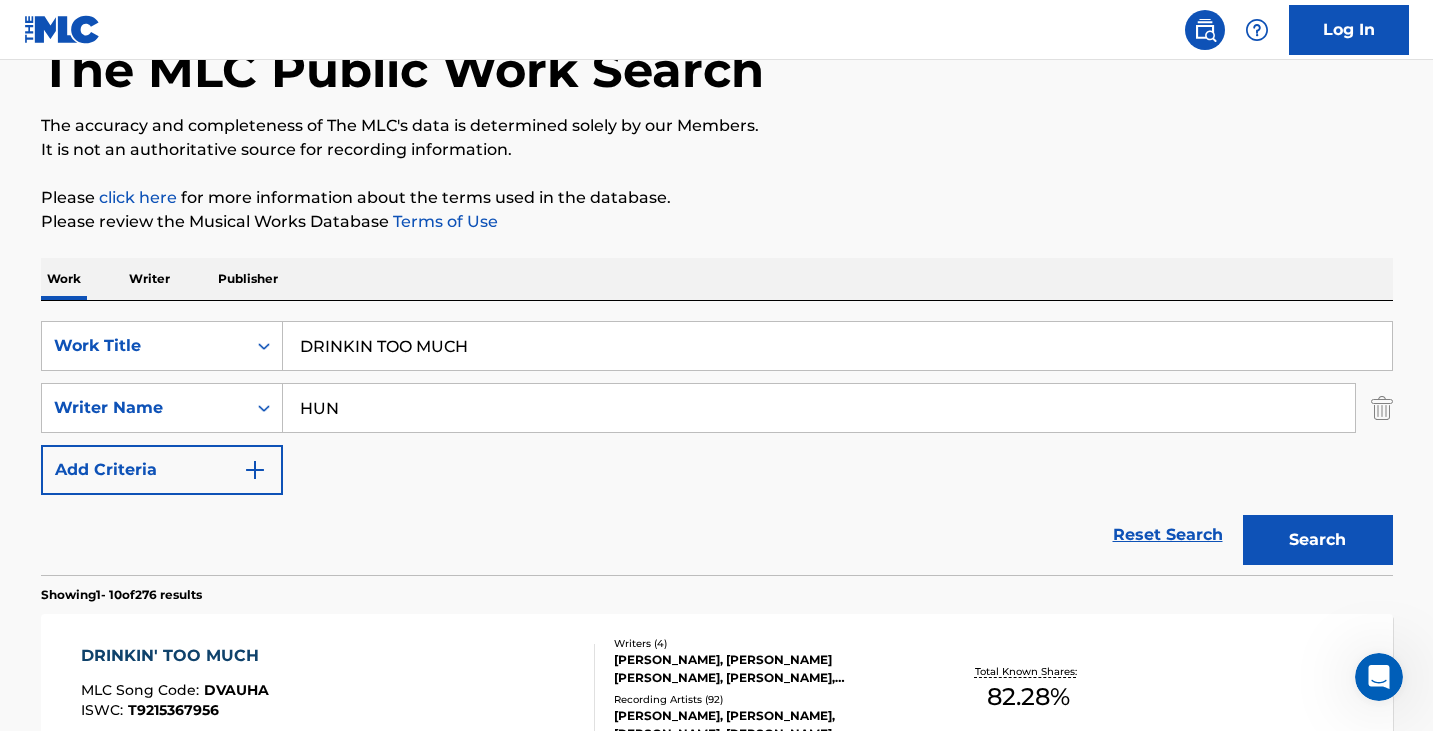 scroll, scrollTop: 262, scrollLeft: 0, axis: vertical 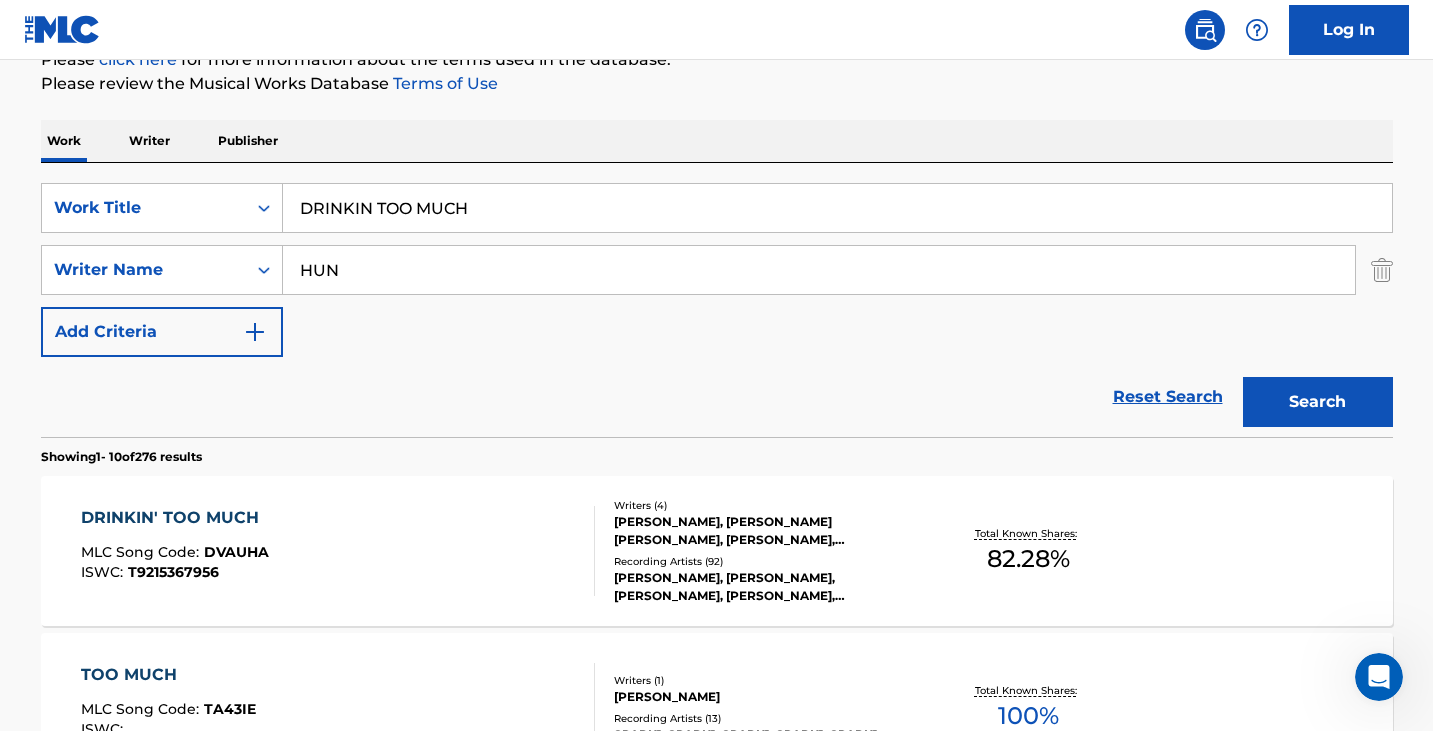 click on "DRINKIN' TOO MUCH MLC Song Code : DVAUHA ISWC : T9215367956 Writers ( 4 ) [PERSON_NAME], [PERSON_NAME] [PERSON_NAME], [PERSON_NAME], [PERSON_NAME] Recording Artists ( 92 ) [PERSON_NAME], [PERSON_NAME], [PERSON_NAME], [PERSON_NAME], [PERSON_NAME], [PERSON_NAME] Total Known Shares: 82.28 %" at bounding box center (717, 551) 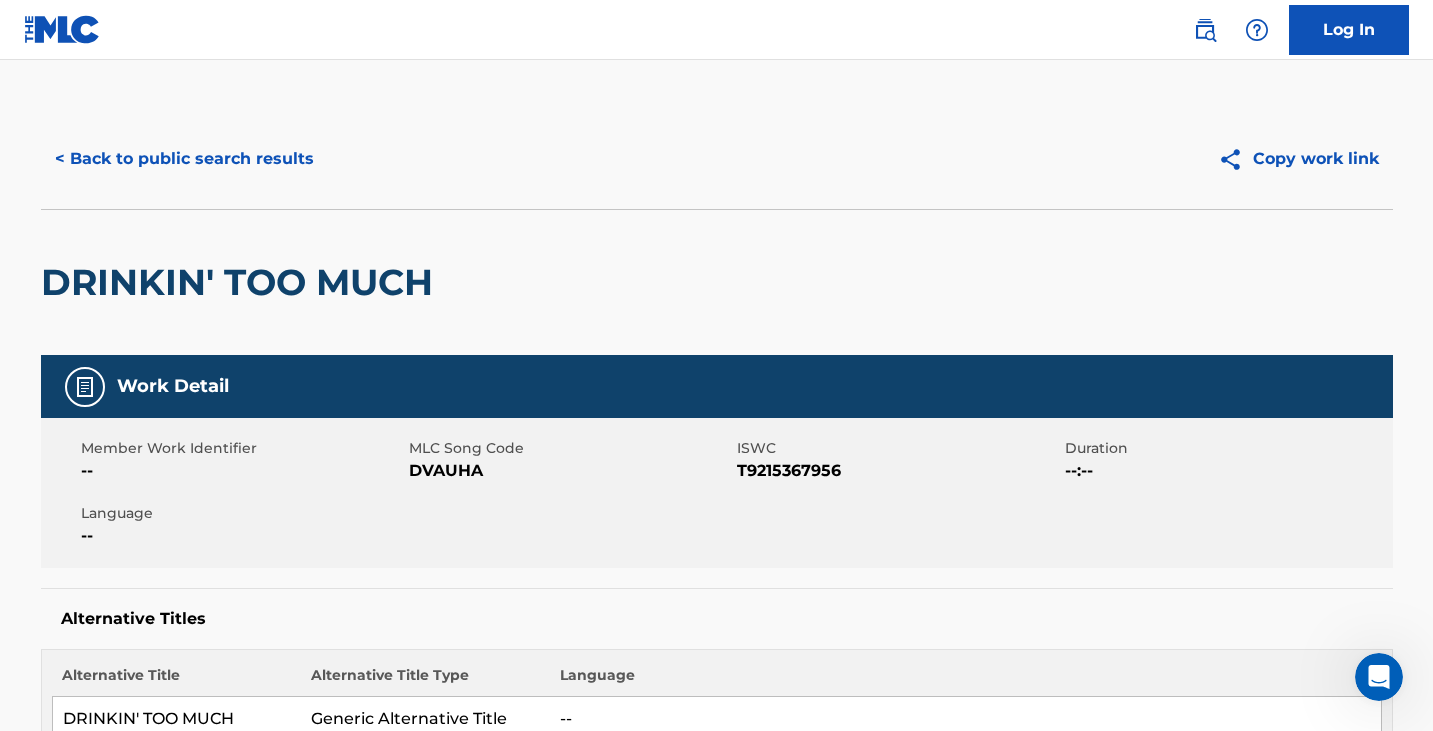 scroll, scrollTop: 0, scrollLeft: 0, axis: both 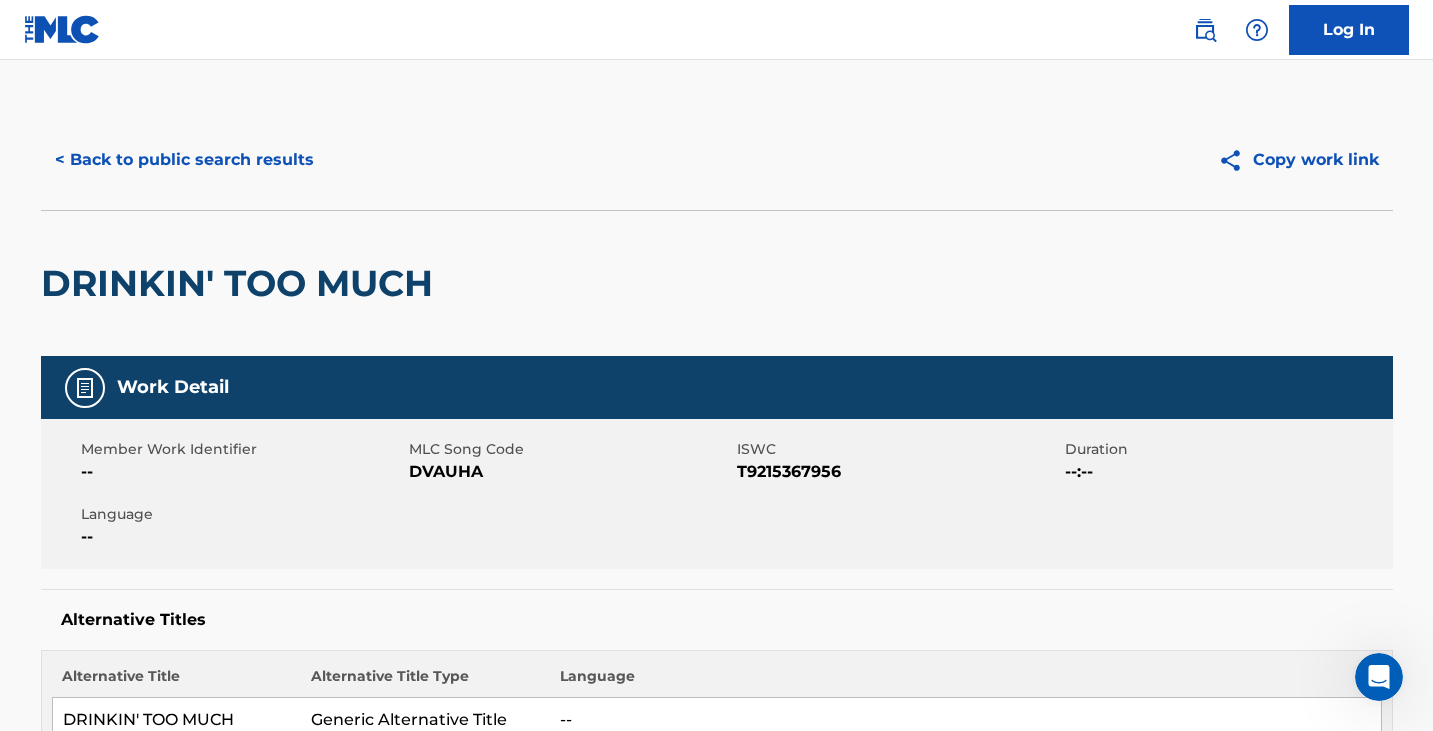 click on "< Back to public search results" at bounding box center (184, 160) 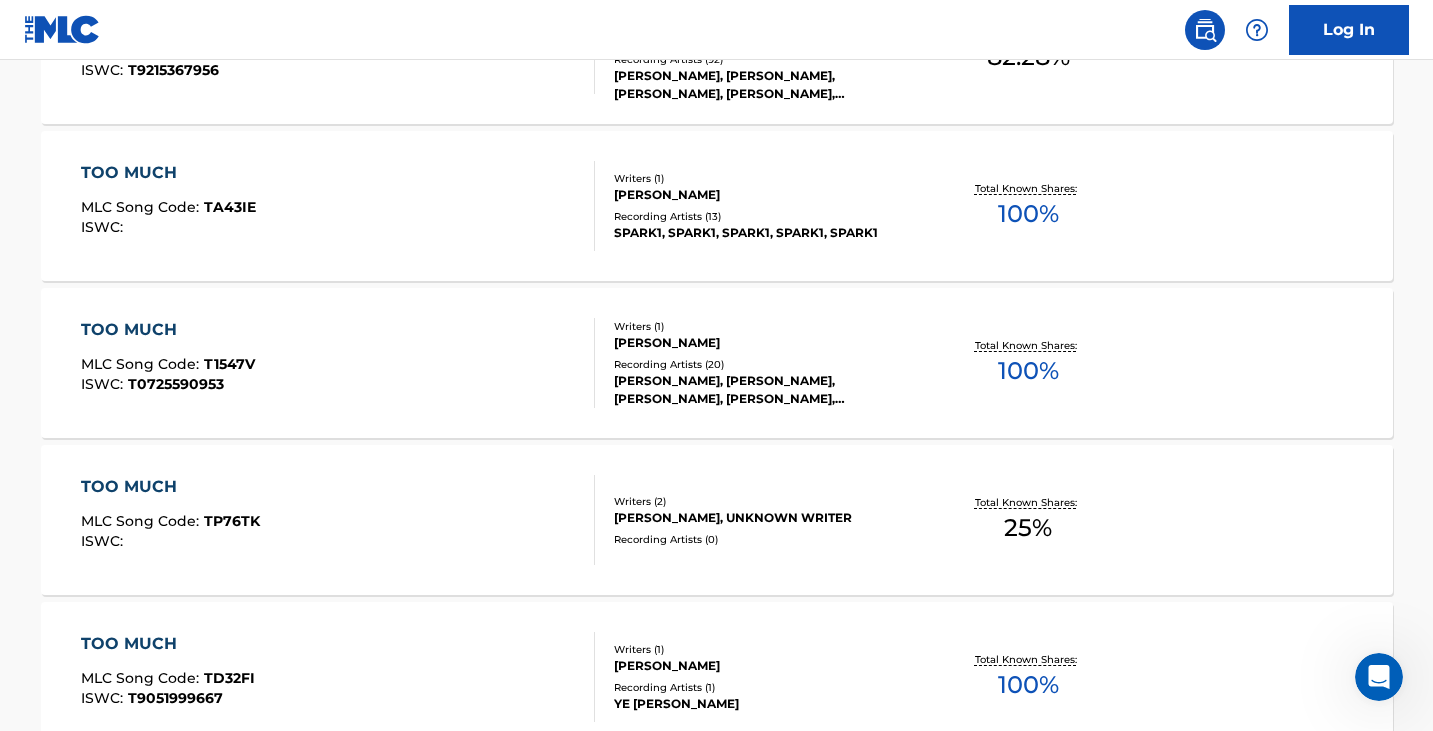 scroll, scrollTop: 662, scrollLeft: 0, axis: vertical 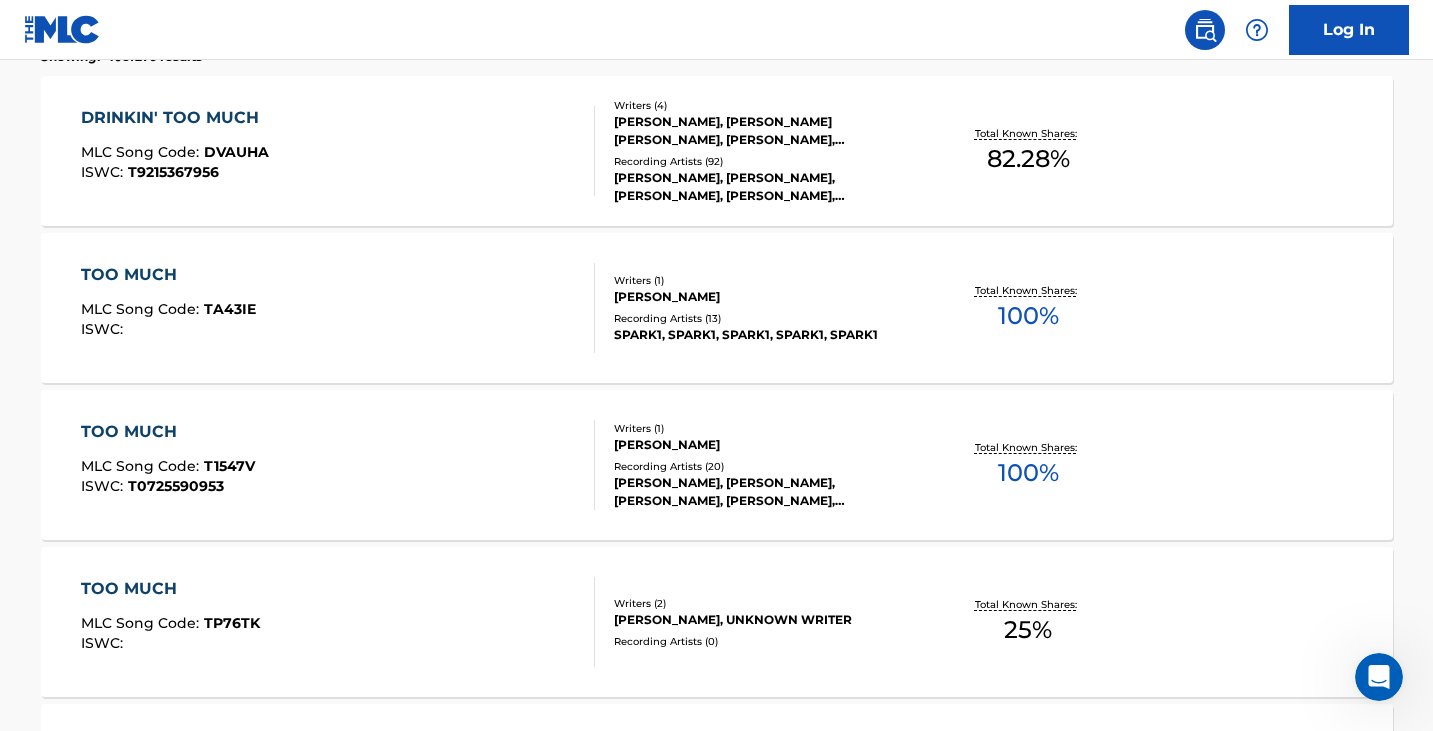 click on "DRINKIN' TOO MUCH MLC Song Code : DVAUHA ISWC : T9215367956" at bounding box center (338, 151) 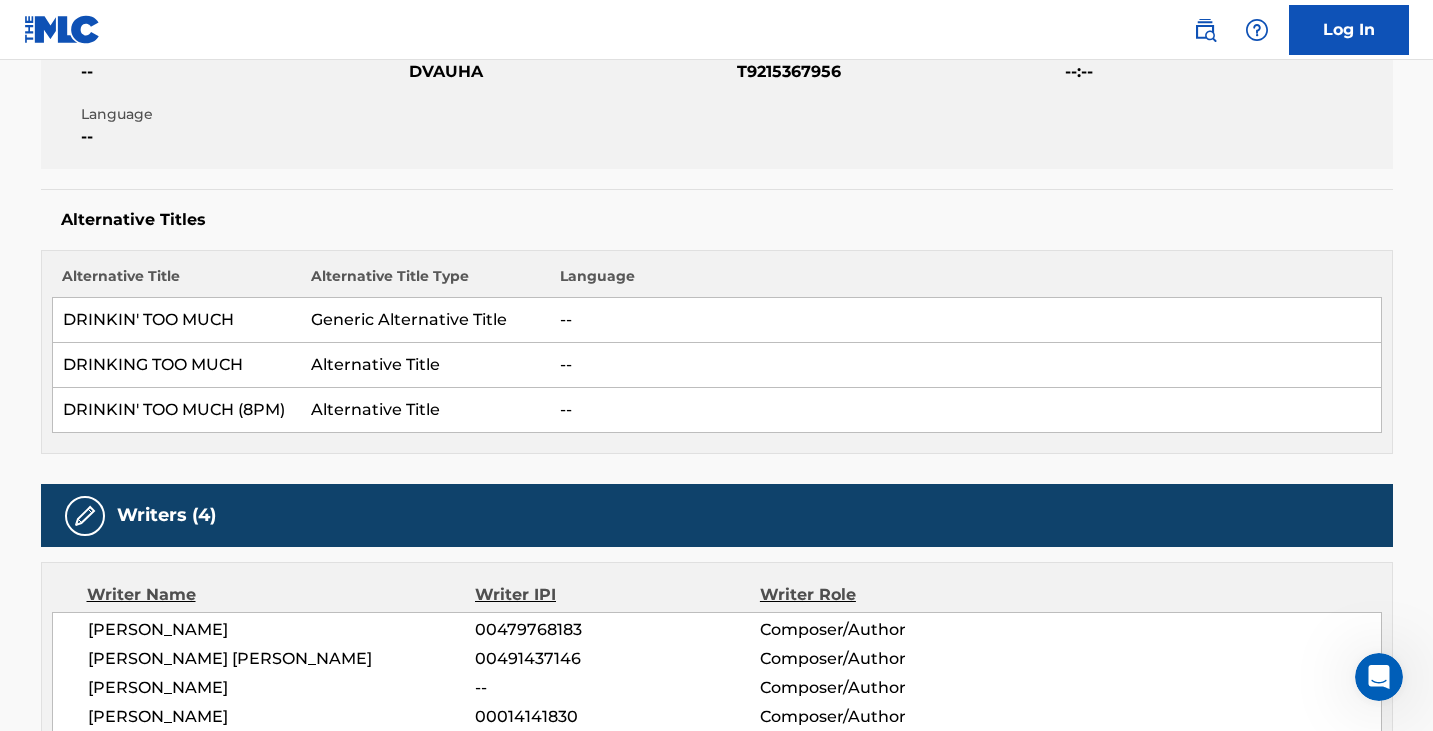 scroll, scrollTop: 0, scrollLeft: 0, axis: both 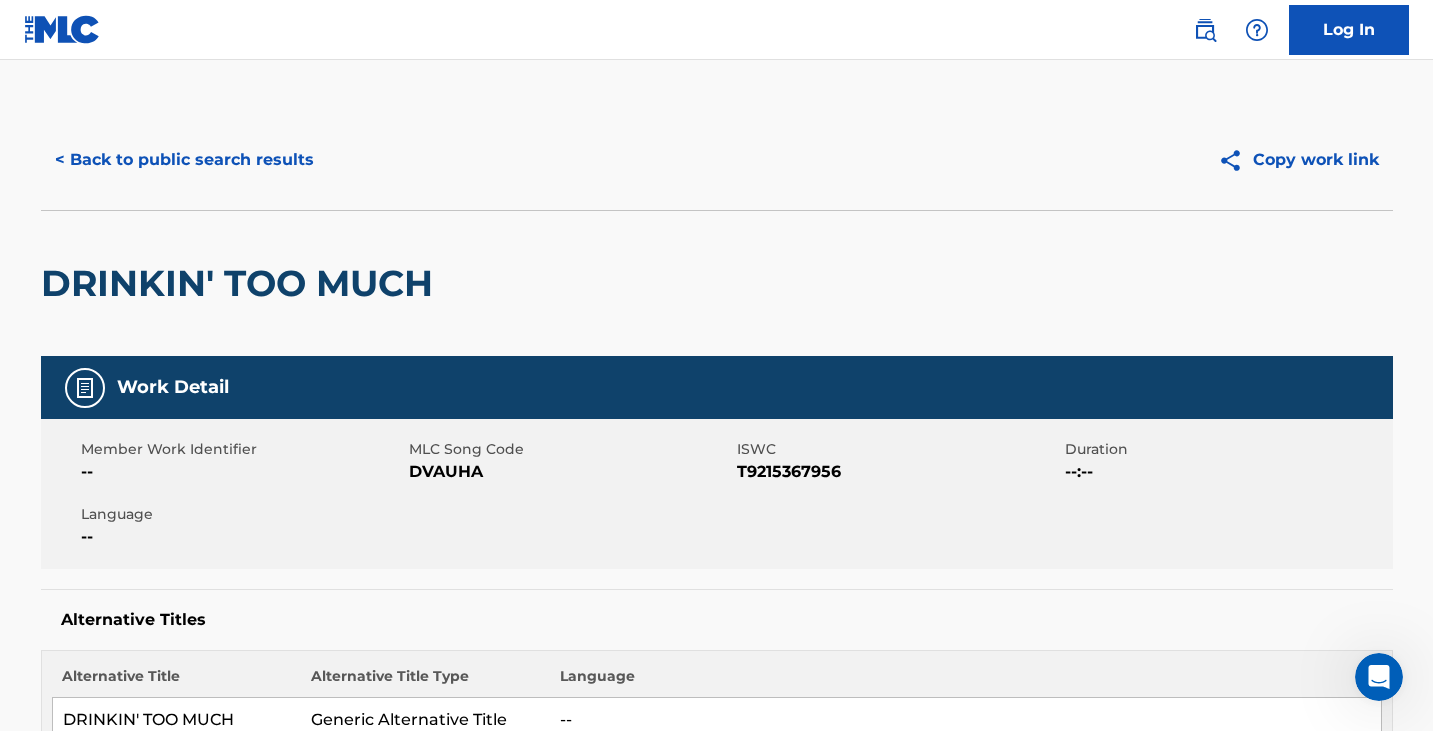 click on "< Back to public search results" at bounding box center (184, 160) 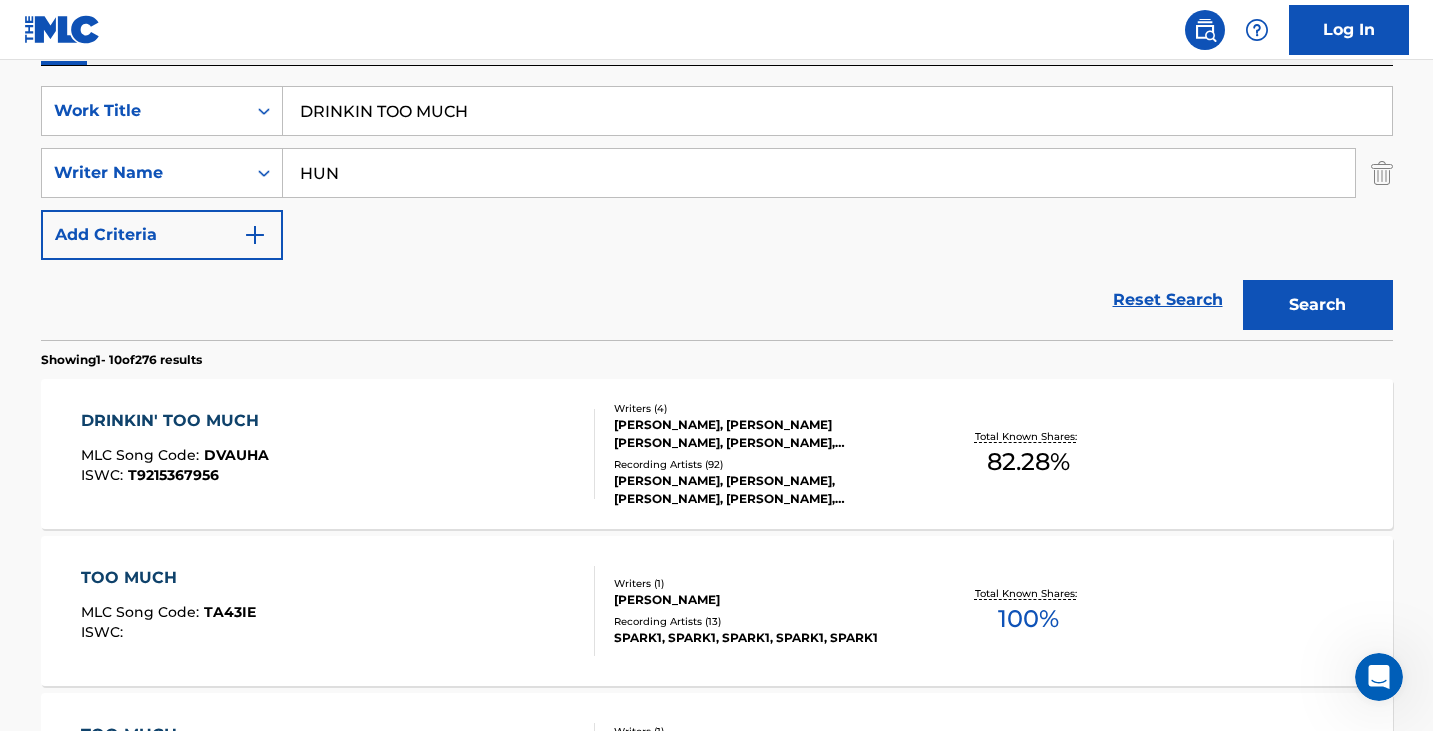 scroll, scrollTop: 276, scrollLeft: 0, axis: vertical 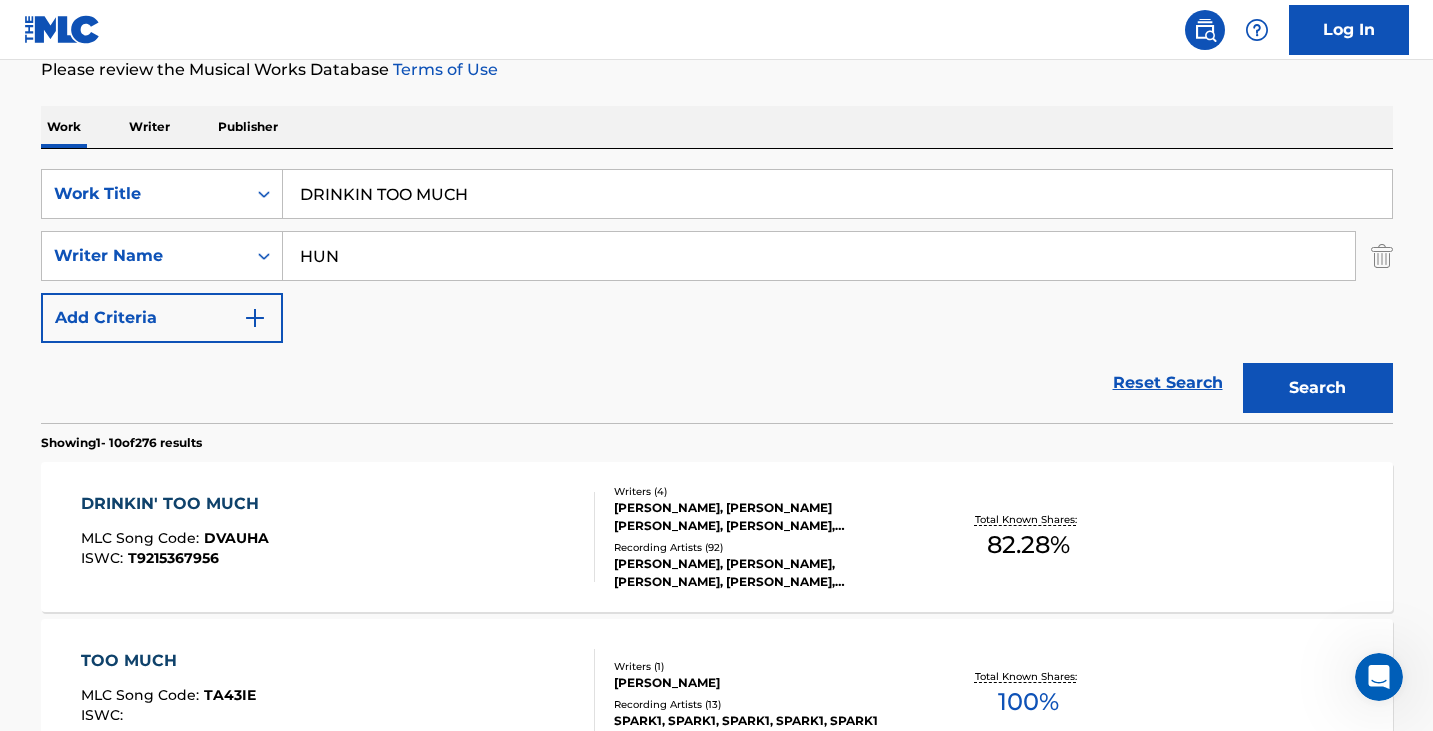 drag, startPoint x: 546, startPoint y: 210, endPoint x: 3, endPoint y: 236, distance: 543.62213 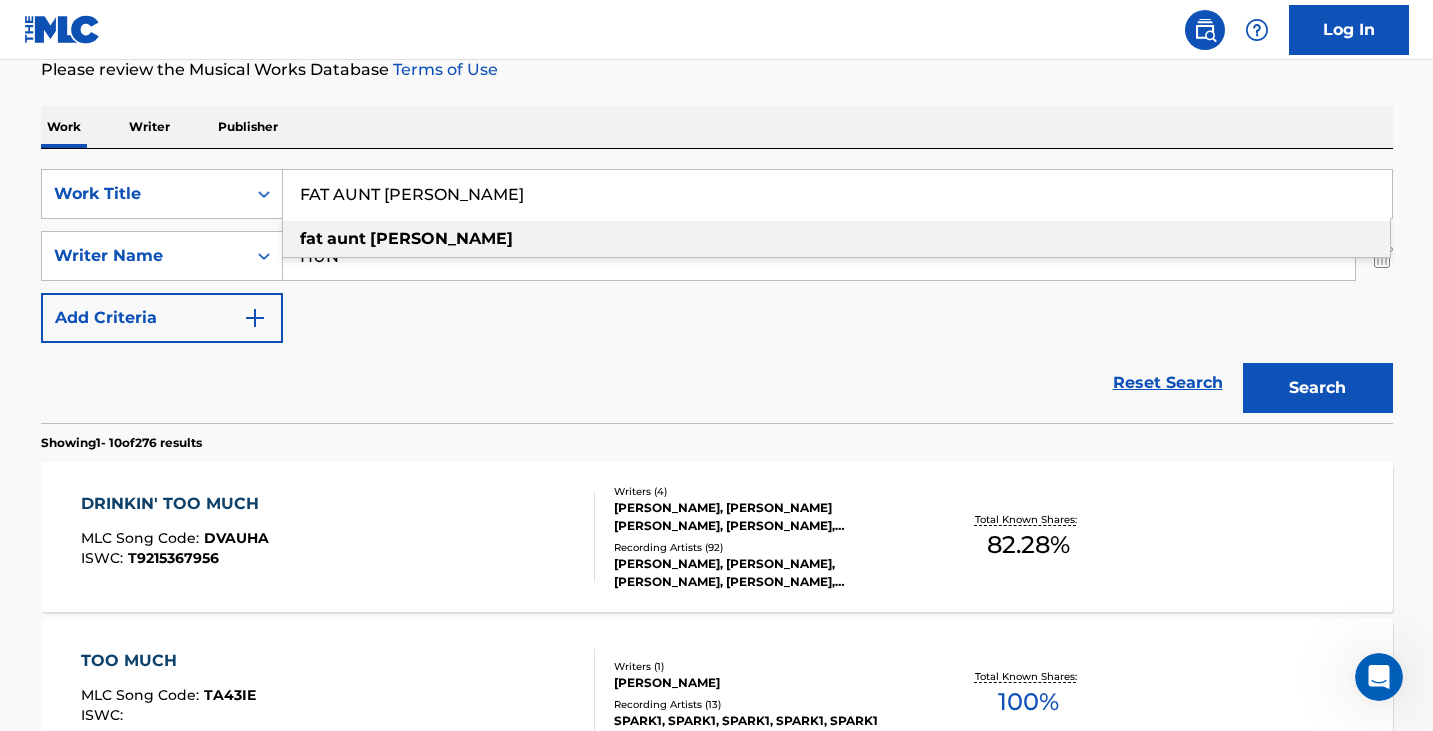 type on "FAT AUNT [PERSON_NAME]" 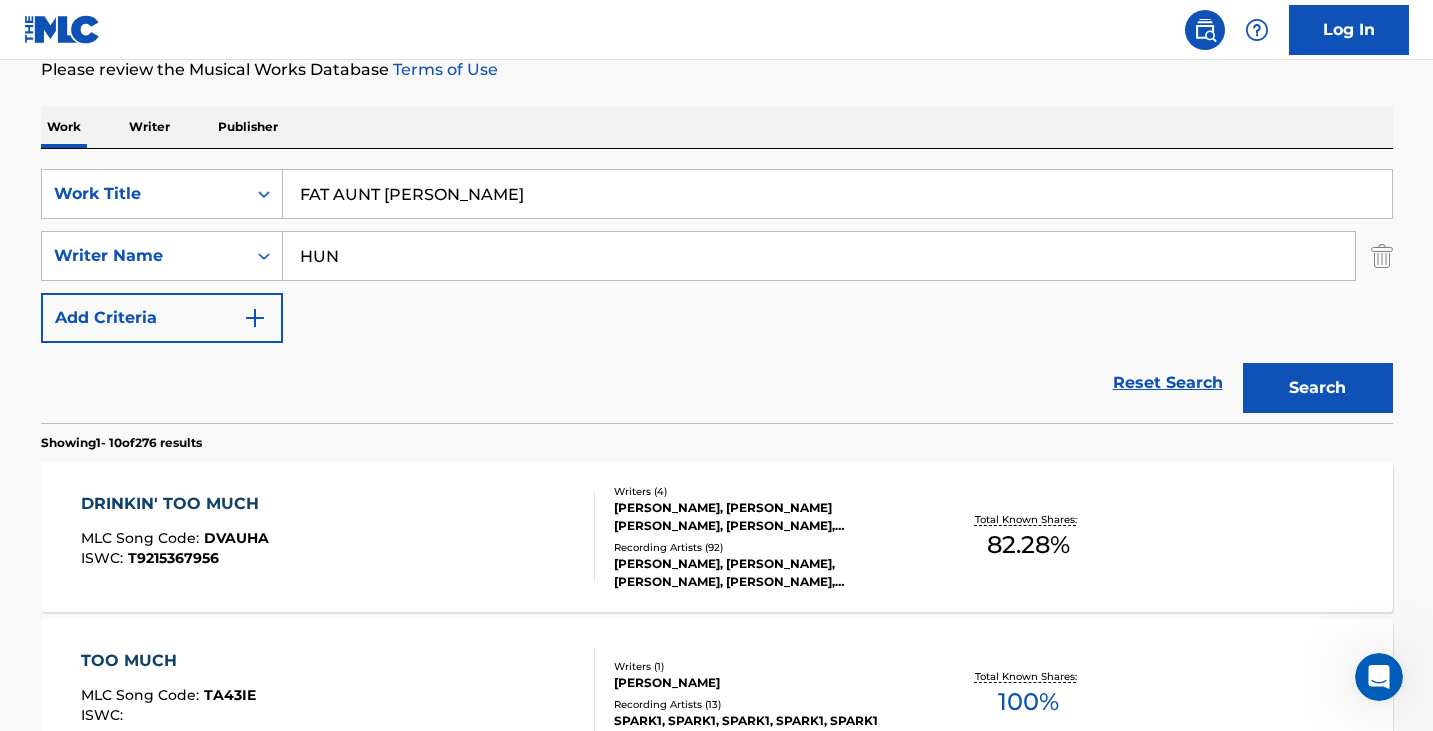 drag, startPoint x: 453, startPoint y: 253, endPoint x: 0, endPoint y: 265, distance: 453.1589 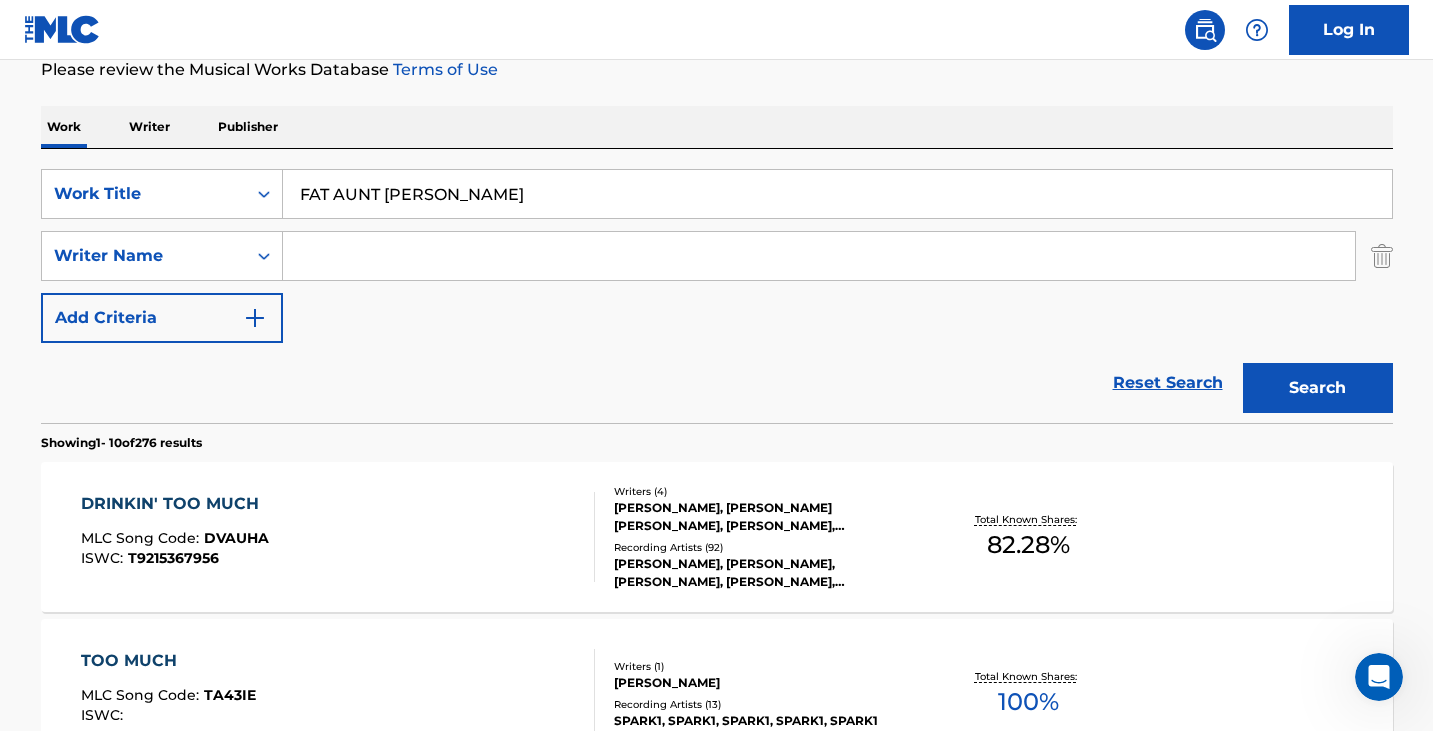 type 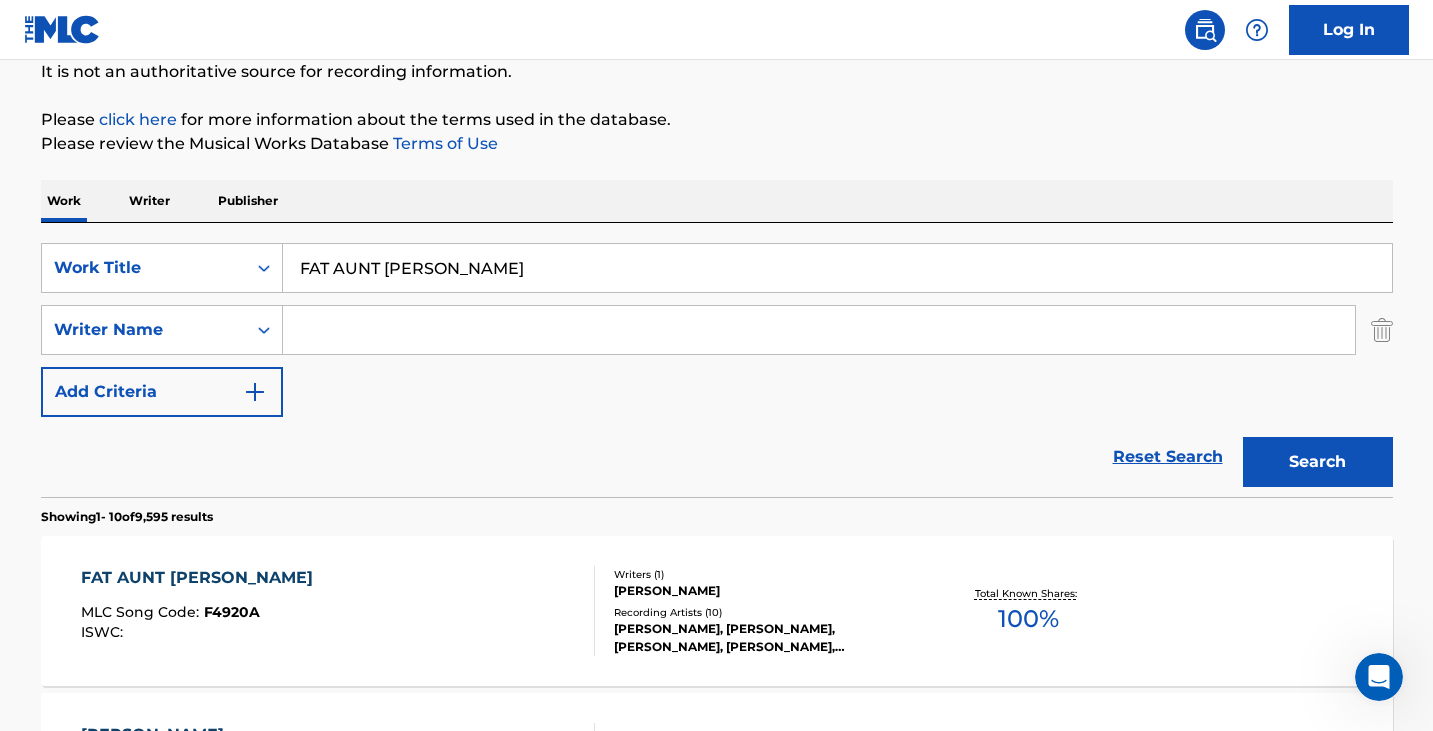 scroll, scrollTop: 276, scrollLeft: 0, axis: vertical 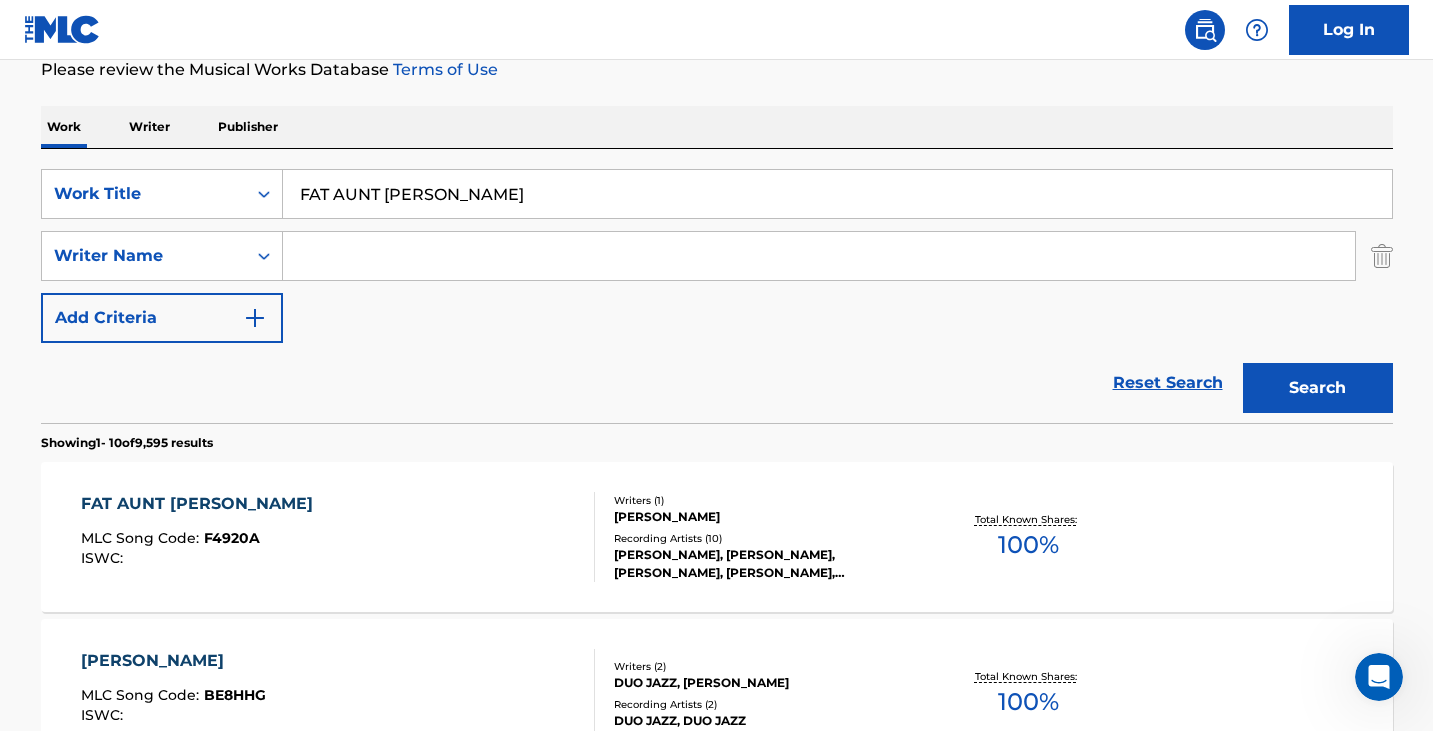 click on "FAT AUNT [PERSON_NAME] MLC Song Code : F4920A ISWC :" at bounding box center [338, 537] 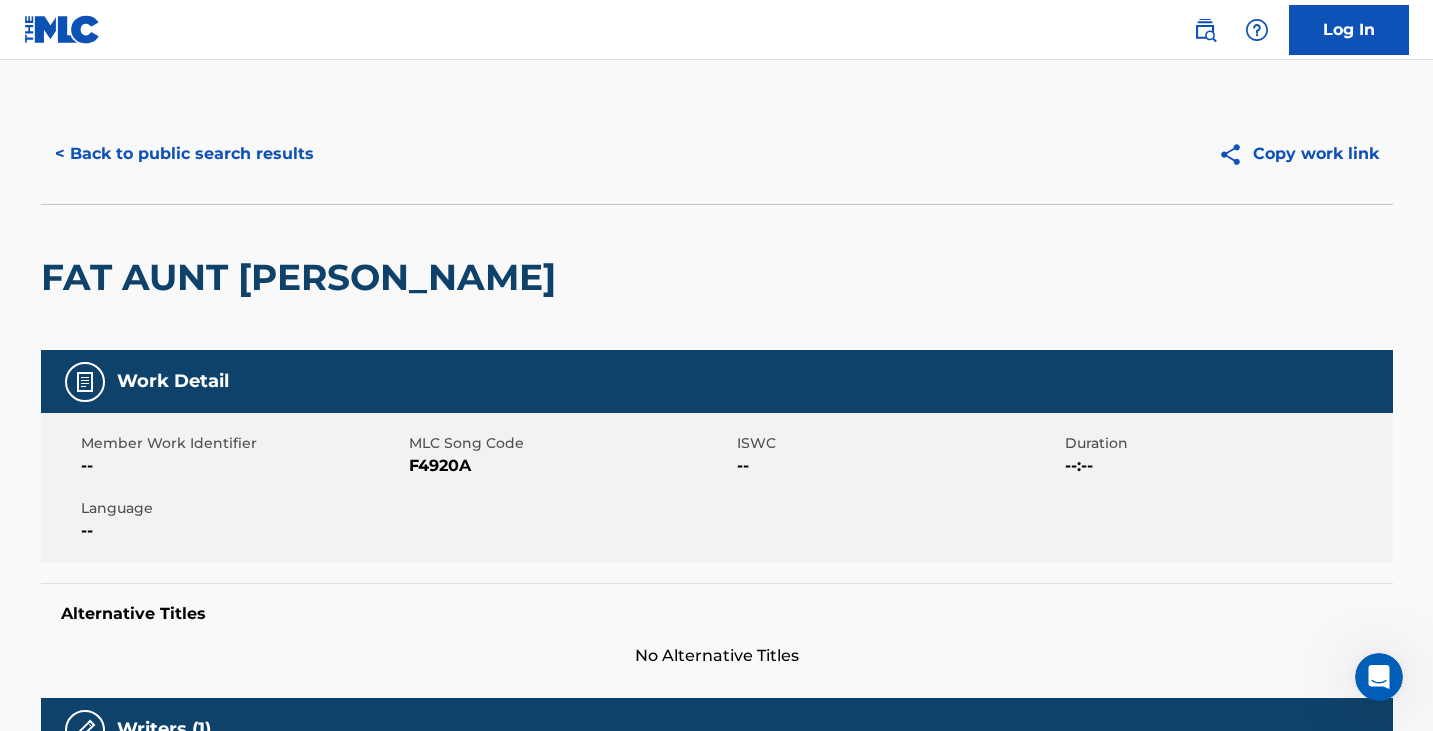 scroll, scrollTop: 0, scrollLeft: 0, axis: both 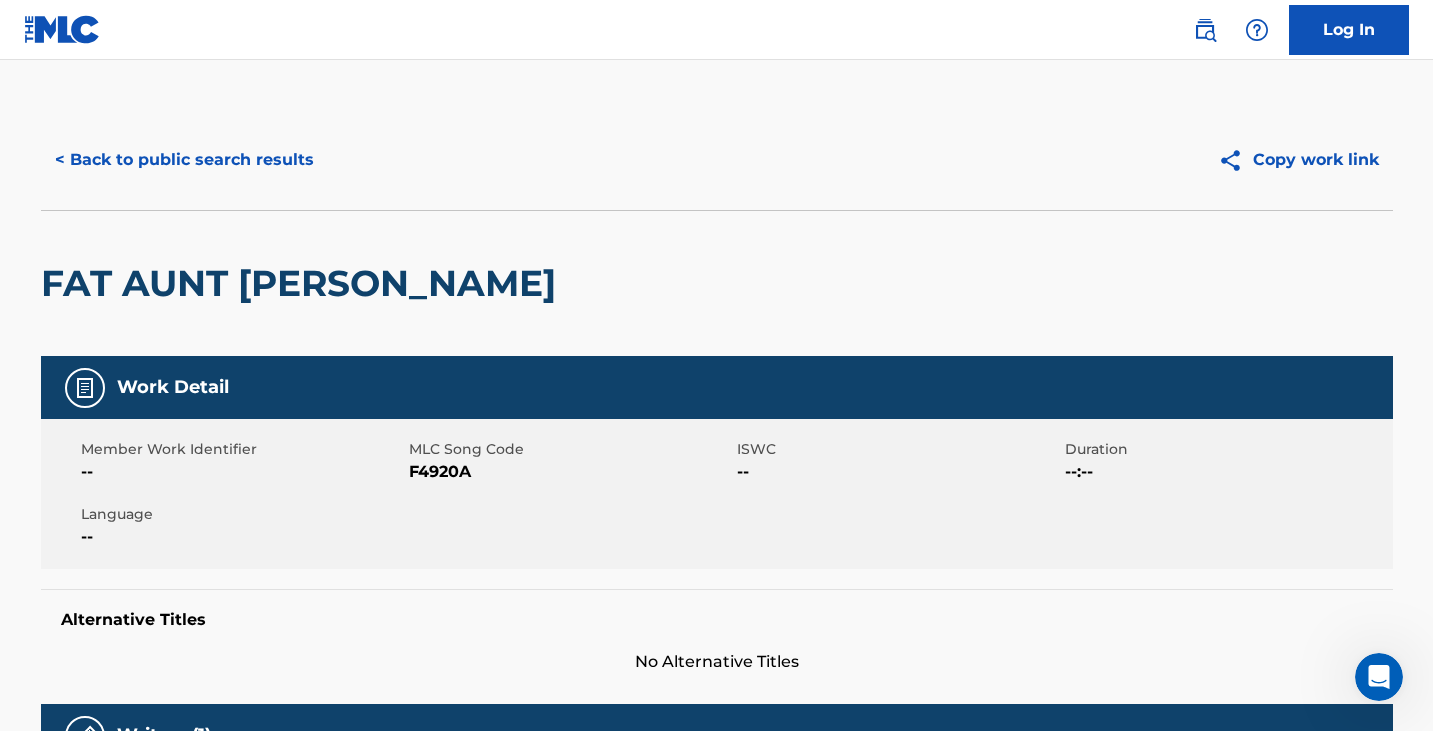 click on "< Back to public search results" at bounding box center (184, 160) 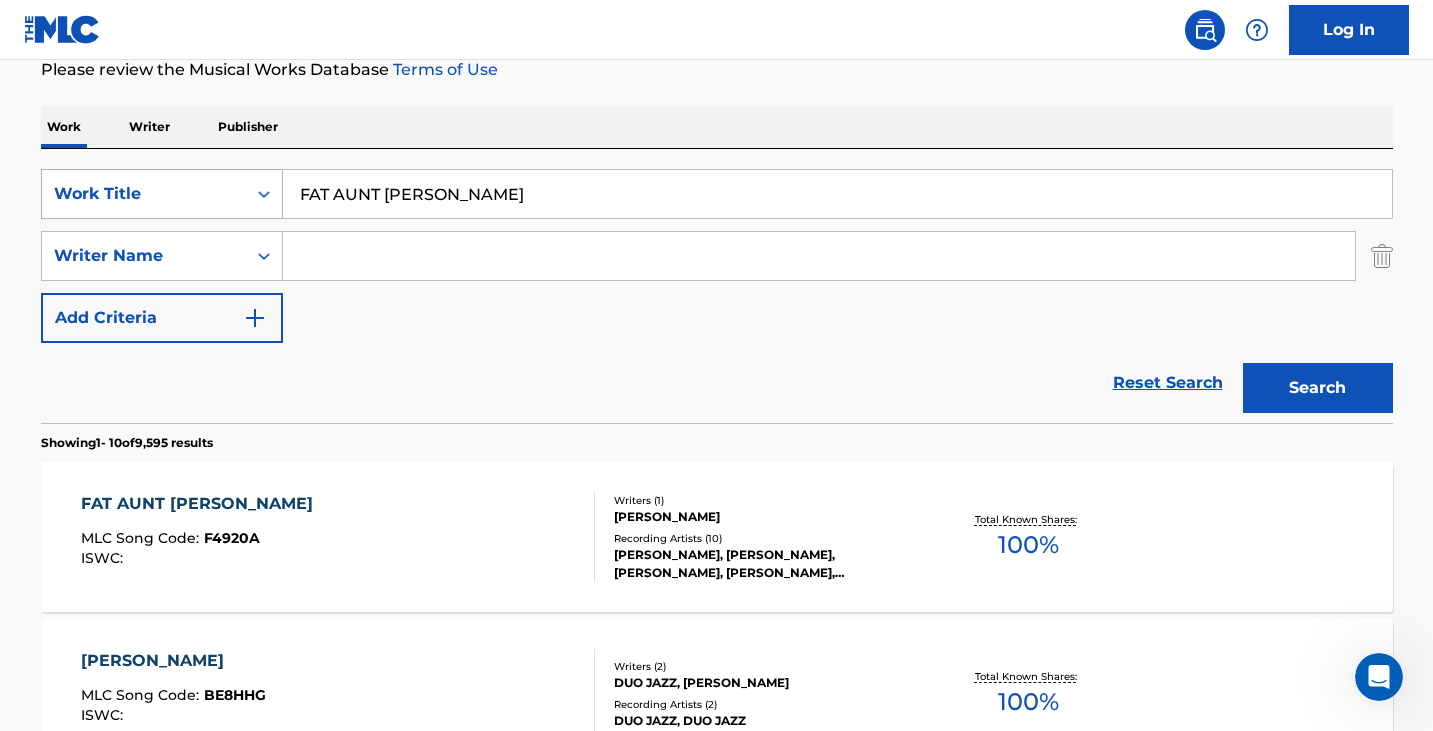 drag, startPoint x: 460, startPoint y: 195, endPoint x: 231, endPoint y: 193, distance: 229.00873 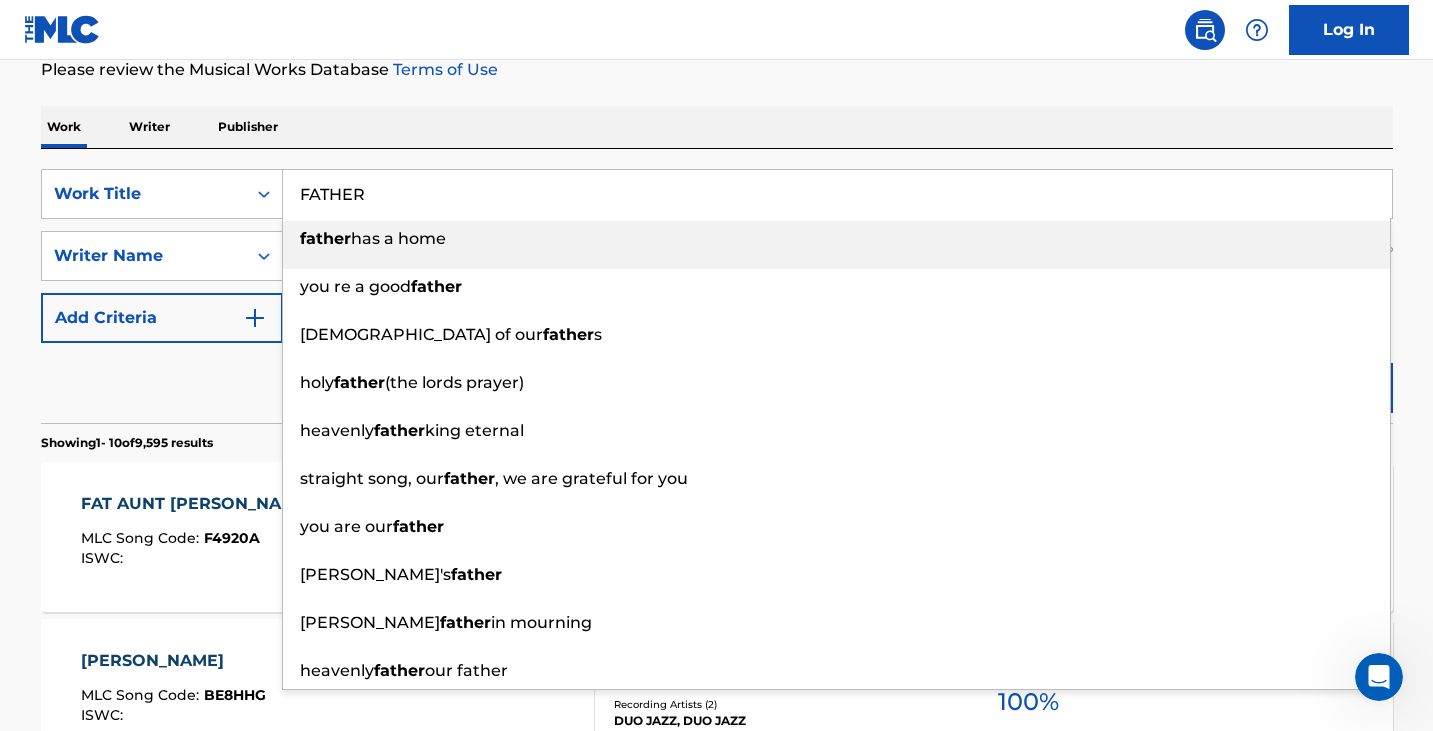 type on "FATHER" 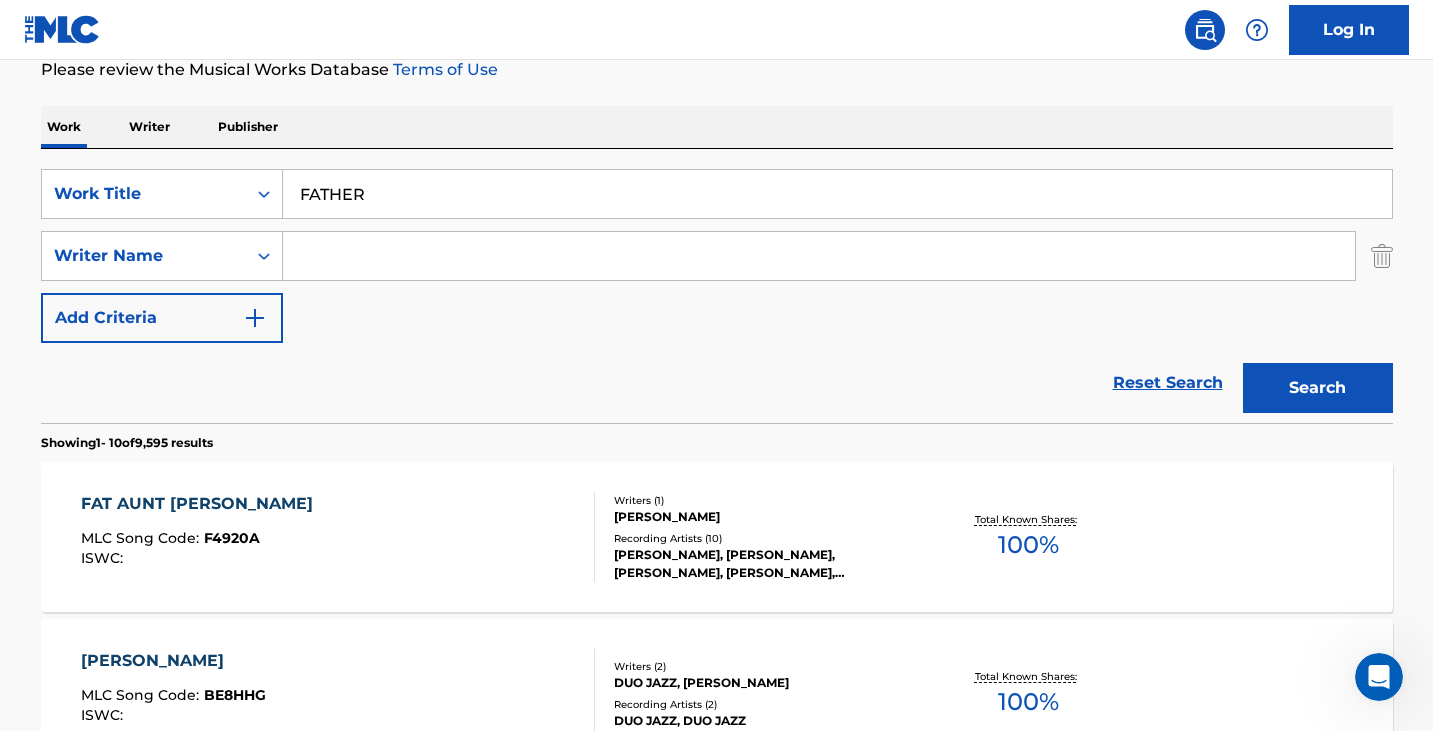 click on "Work Writer Publisher" at bounding box center [717, 127] 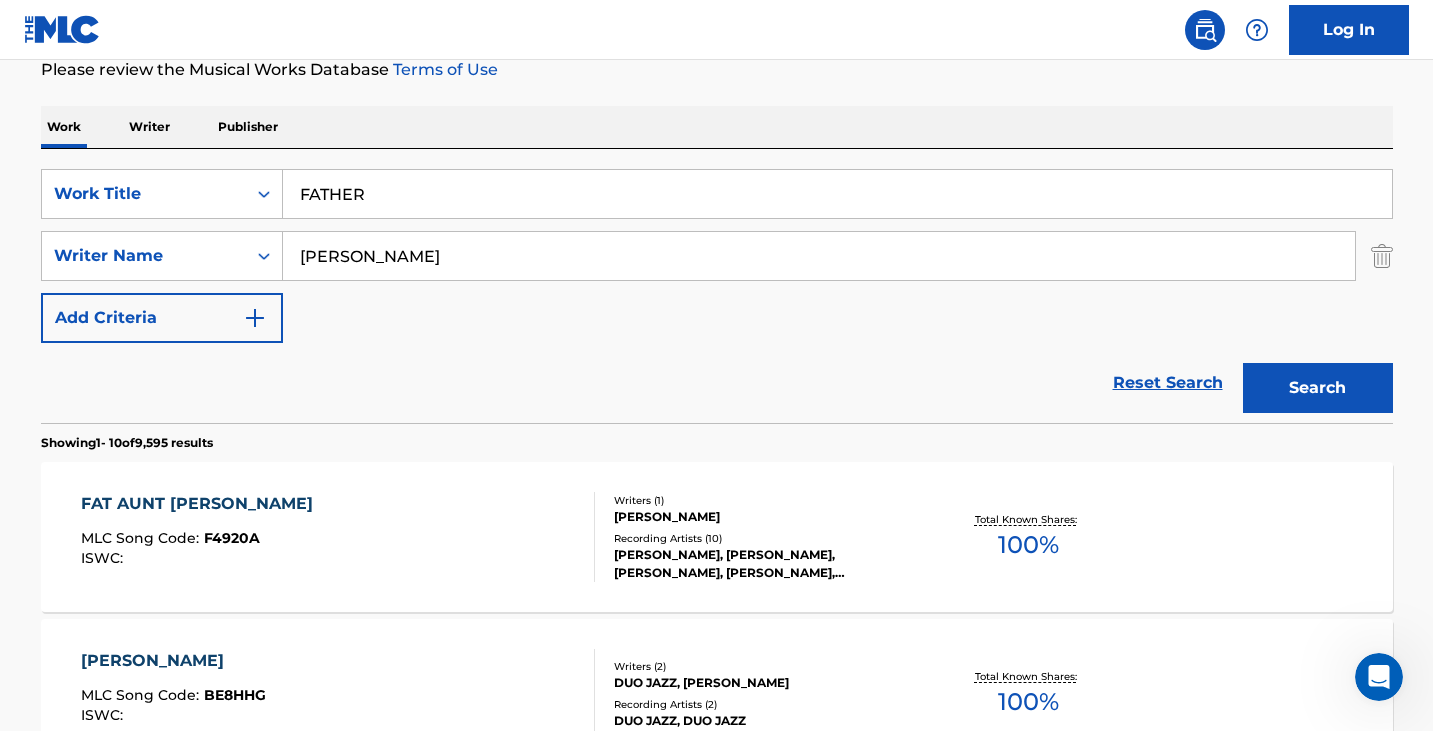 type on "[PERSON_NAME]" 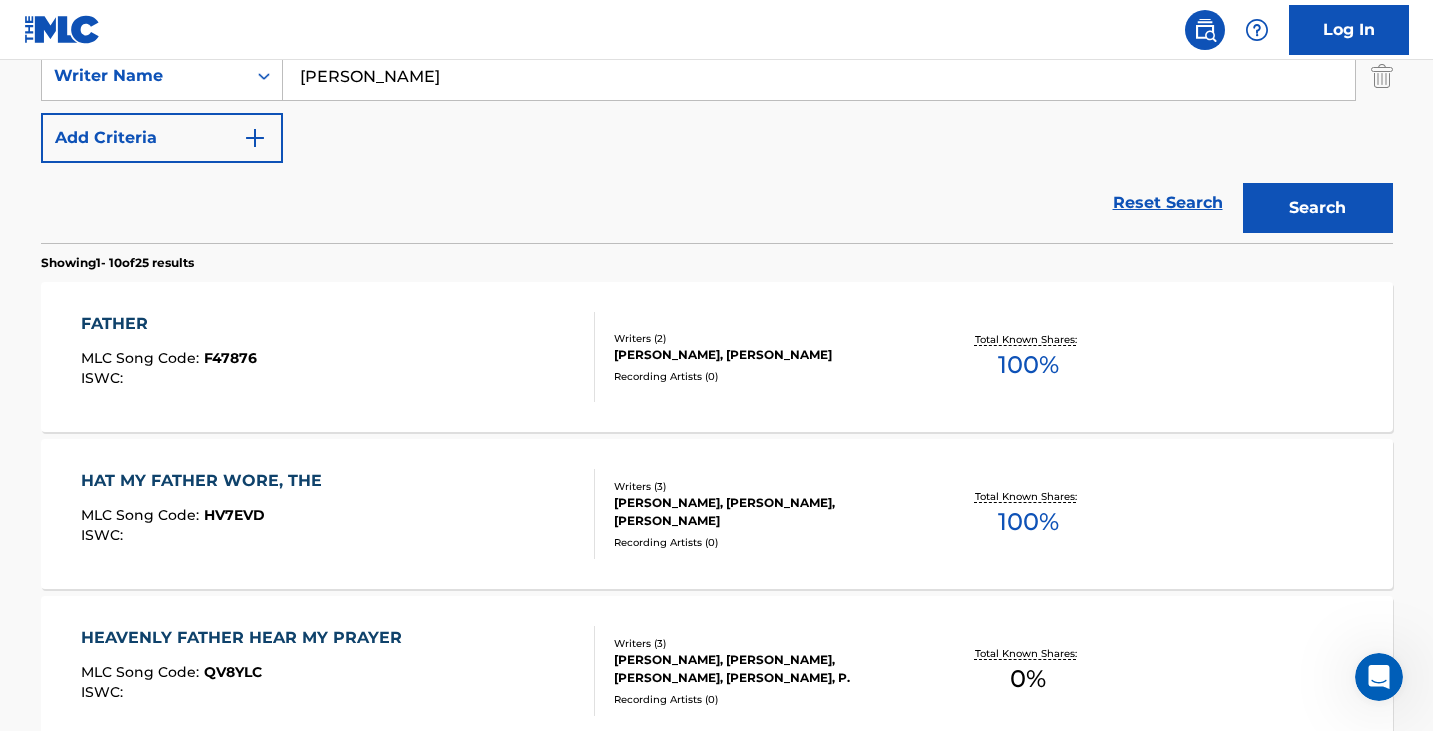 scroll, scrollTop: 476, scrollLeft: 0, axis: vertical 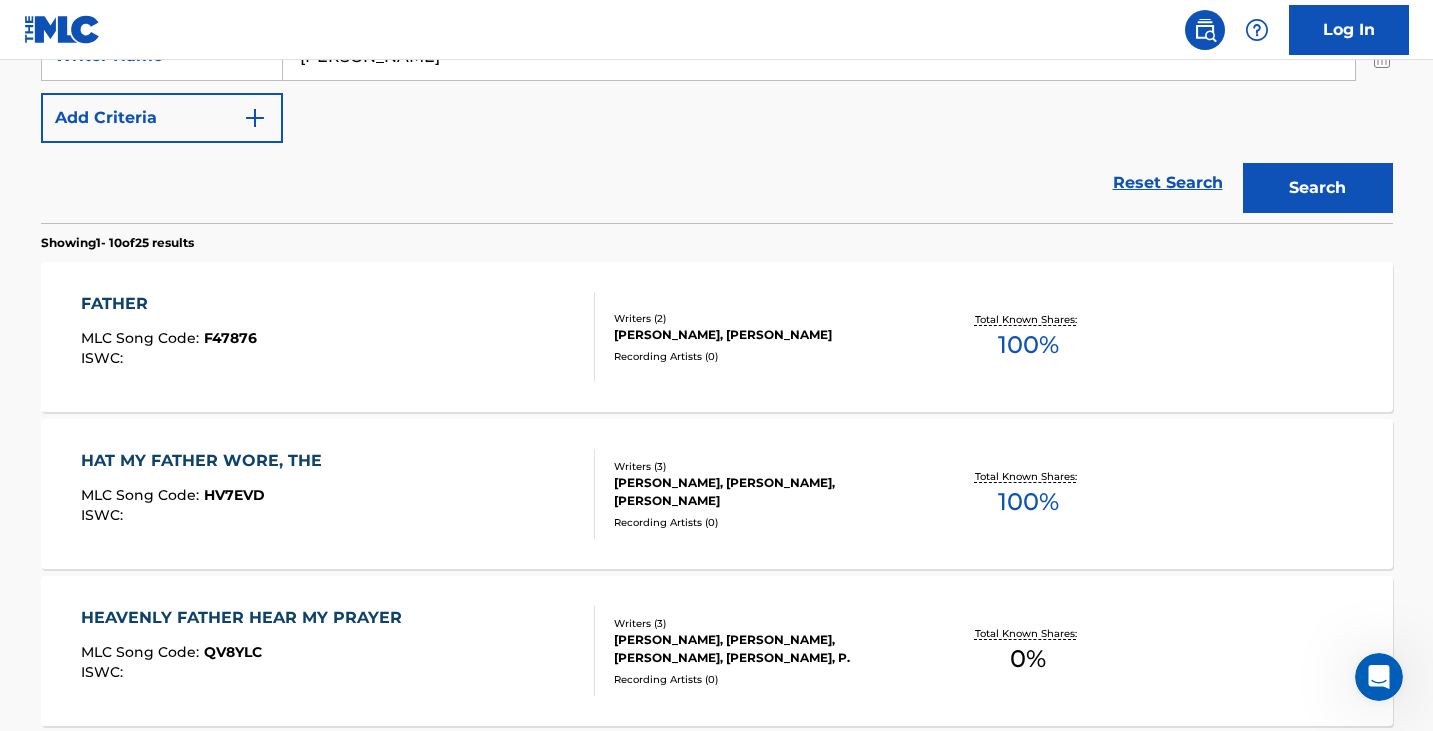 click on "FATHER MLC Song Code : F47876 ISWC :" at bounding box center (338, 337) 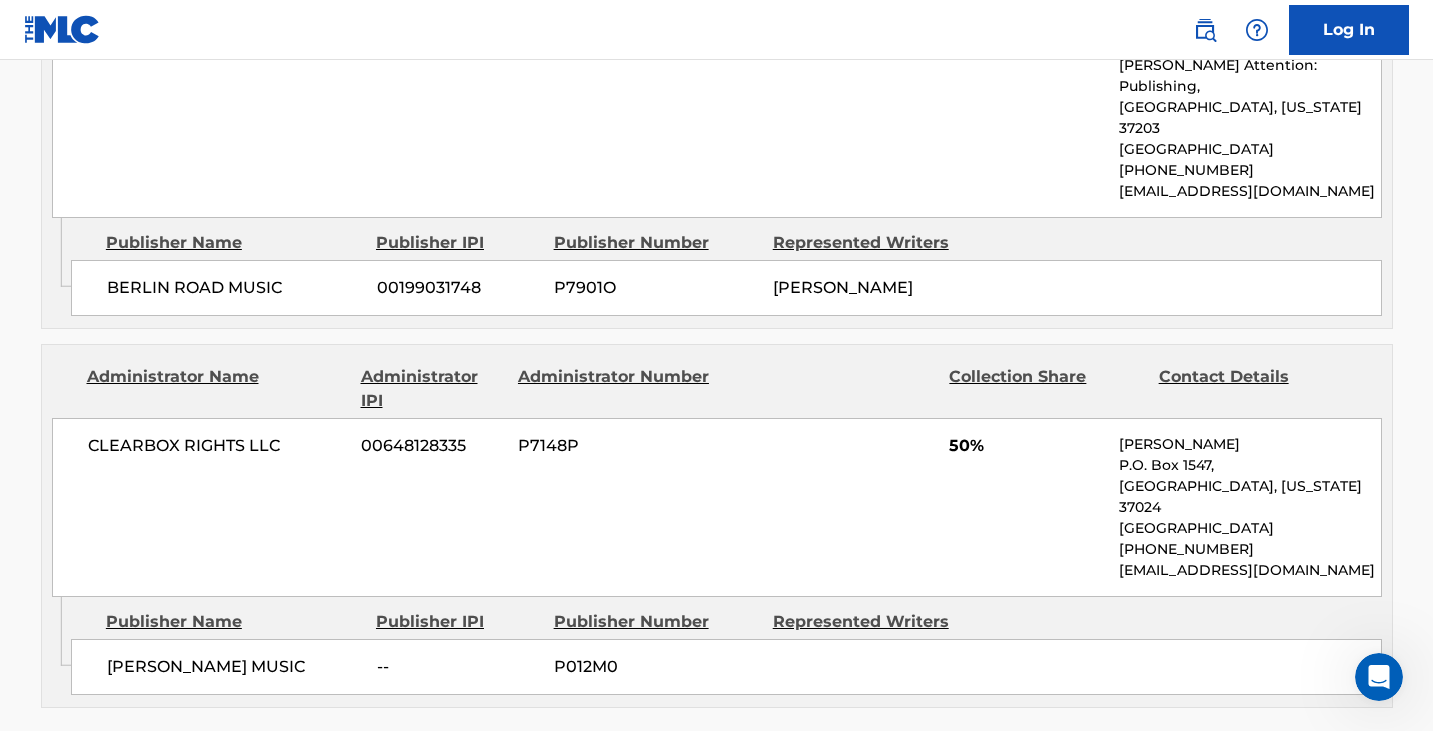scroll, scrollTop: 1400, scrollLeft: 0, axis: vertical 